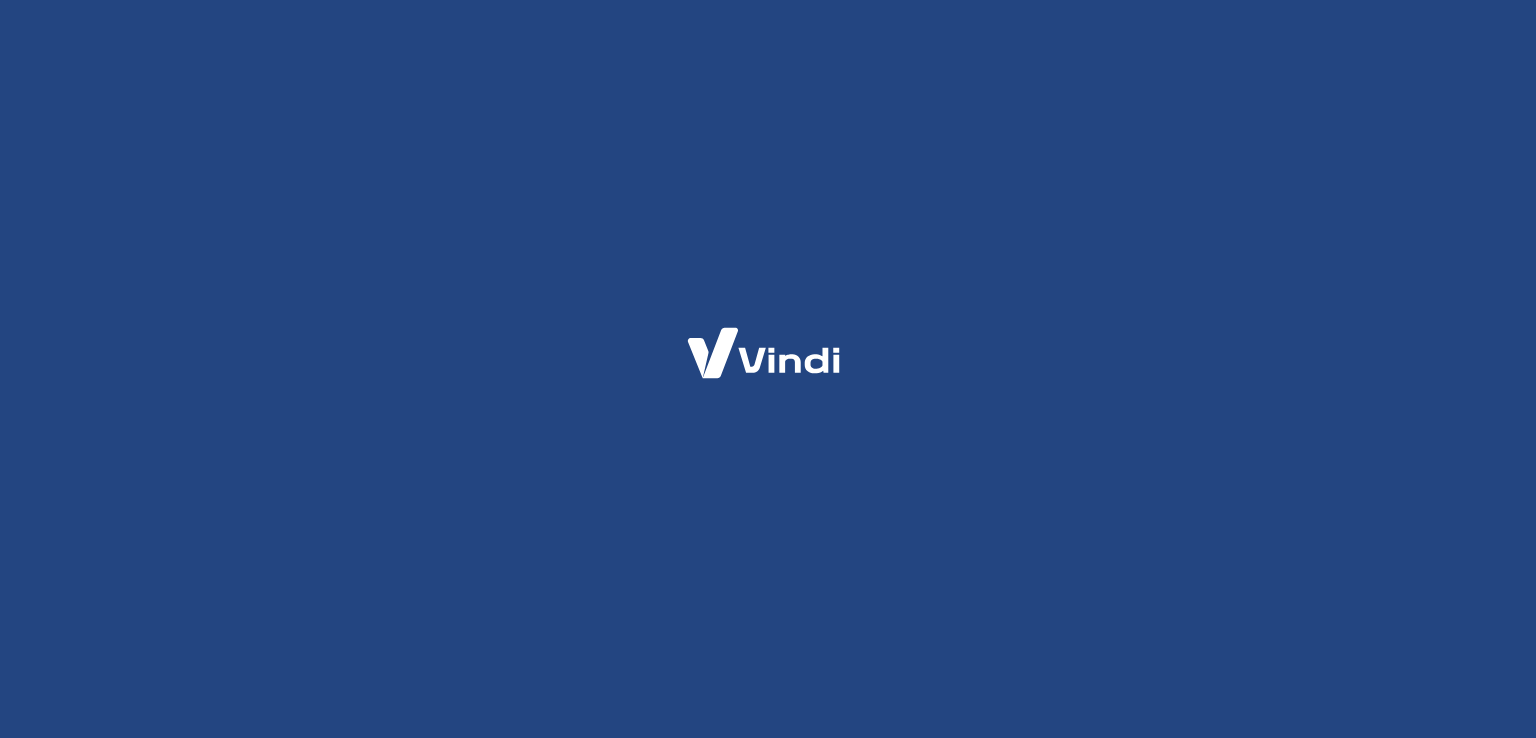 scroll, scrollTop: 0, scrollLeft: 0, axis: both 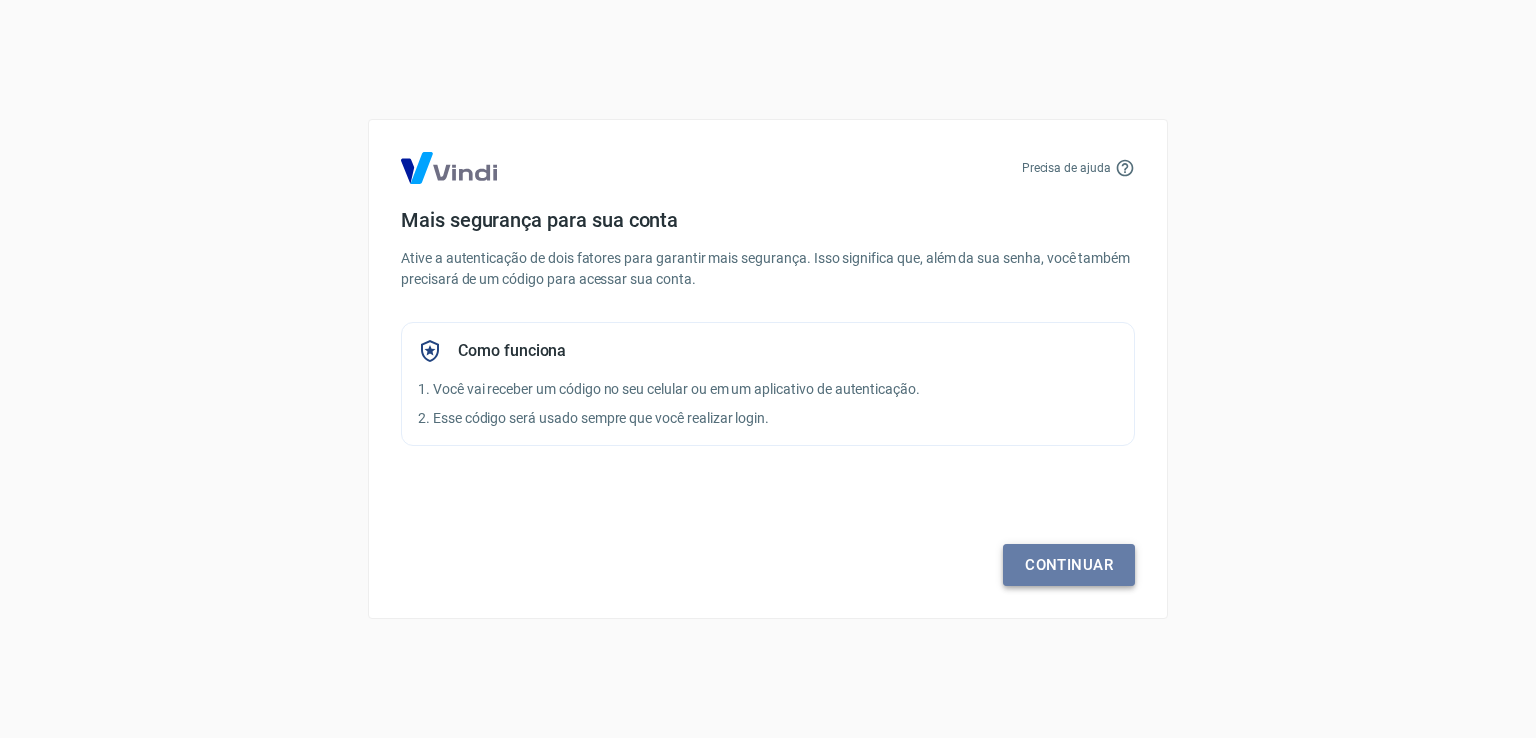 click on "Continuar" at bounding box center [1069, 565] 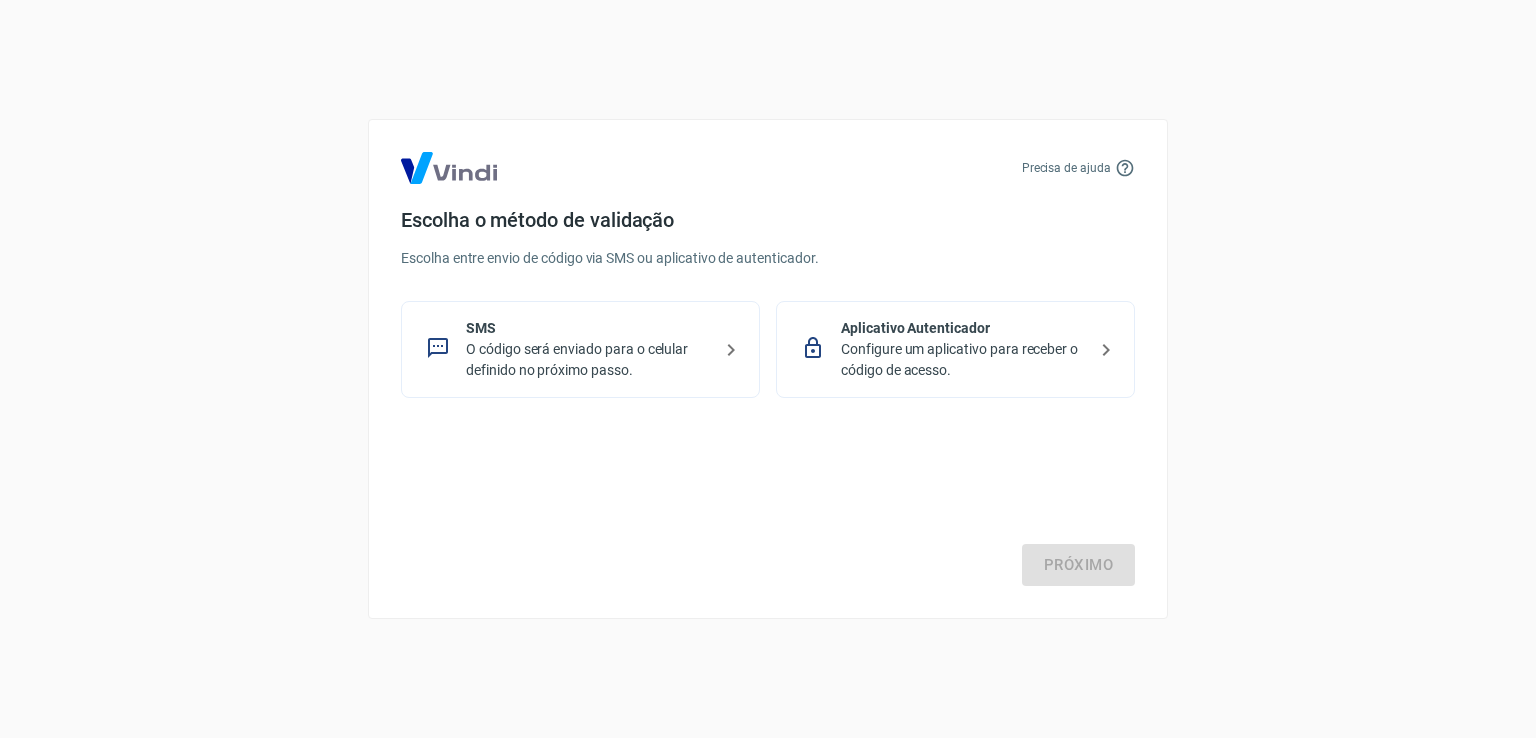 click on "Configure um aplicativo para receber o código de acesso." at bounding box center [963, 360] 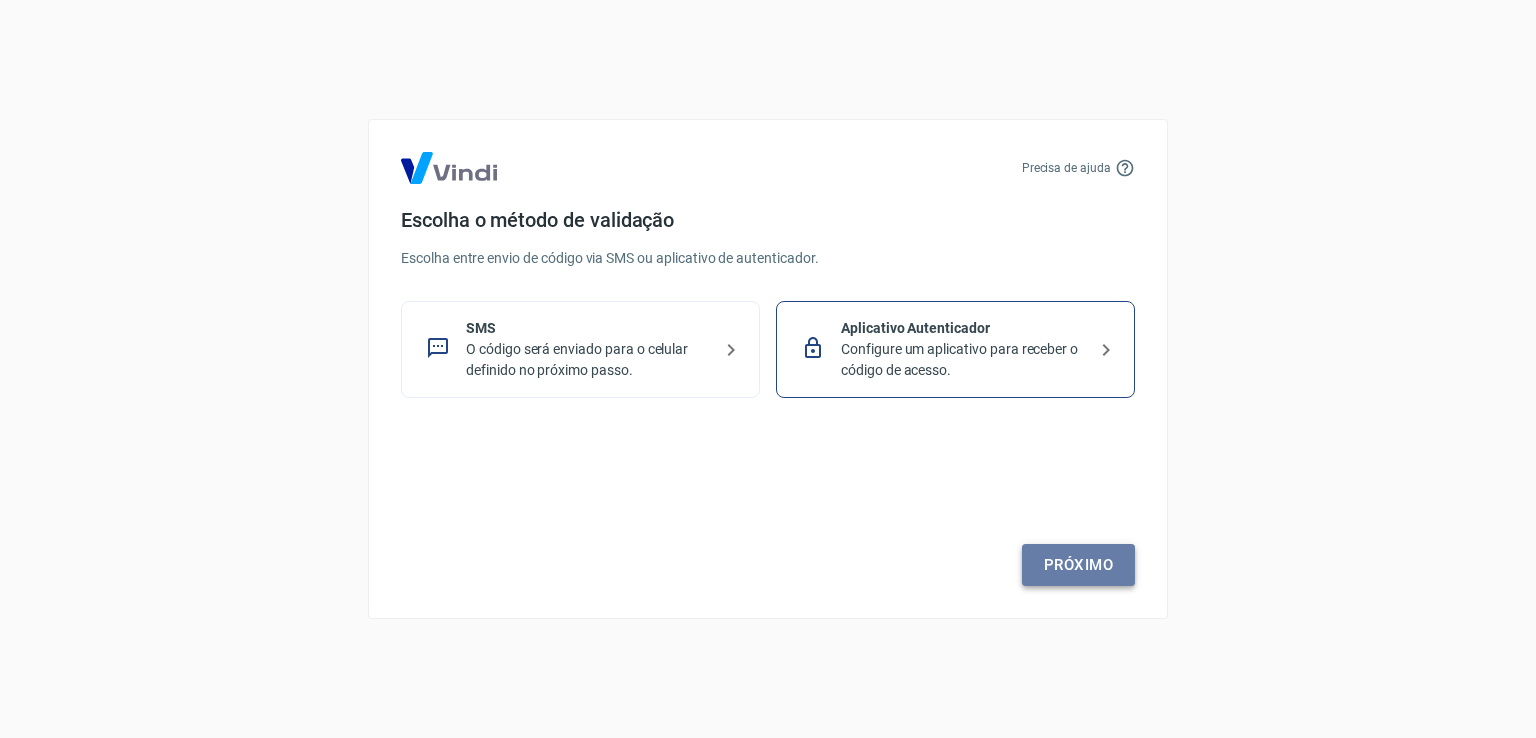 click on "Próximo" at bounding box center [1078, 565] 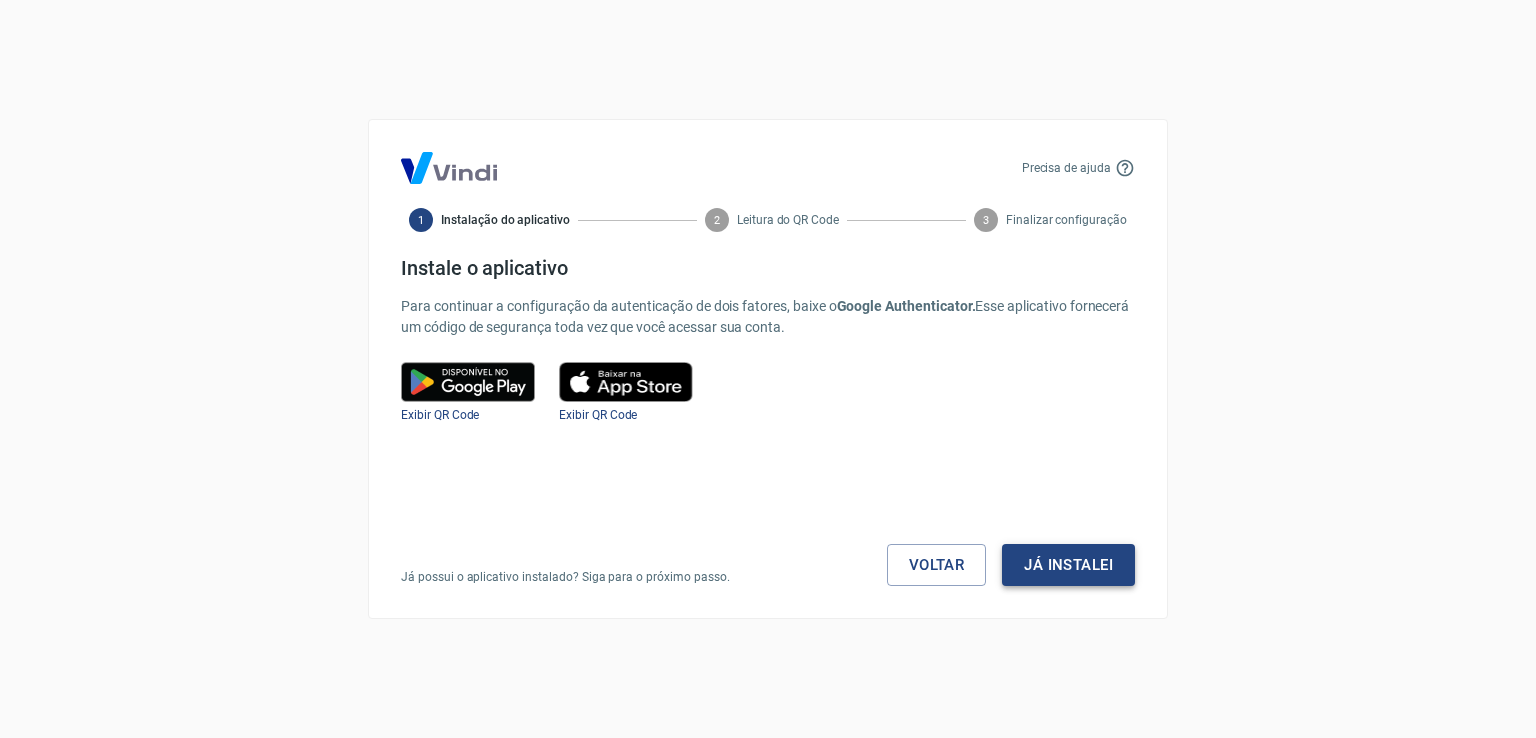 click on "Já instalei" at bounding box center (1068, 565) 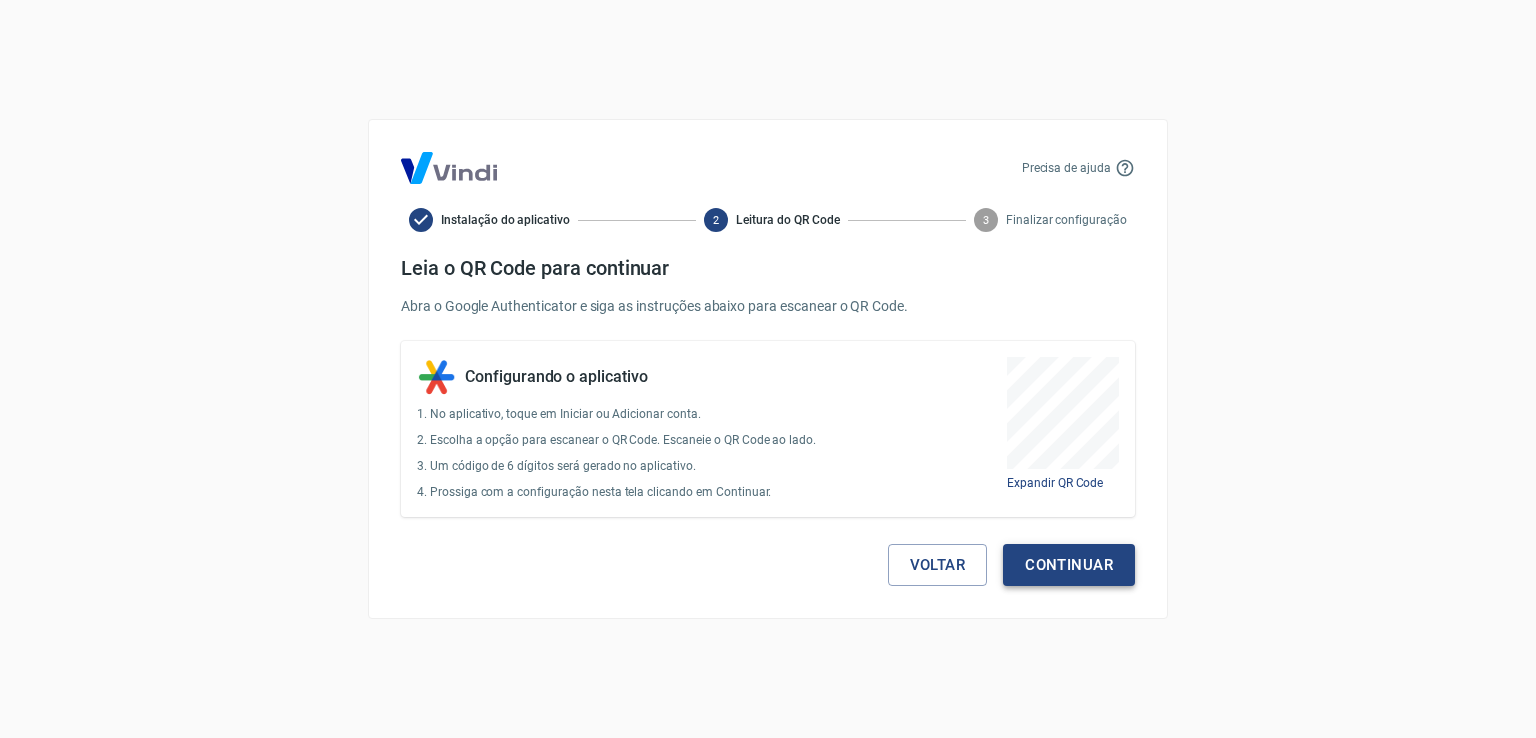 click on "Continuar" at bounding box center (1069, 565) 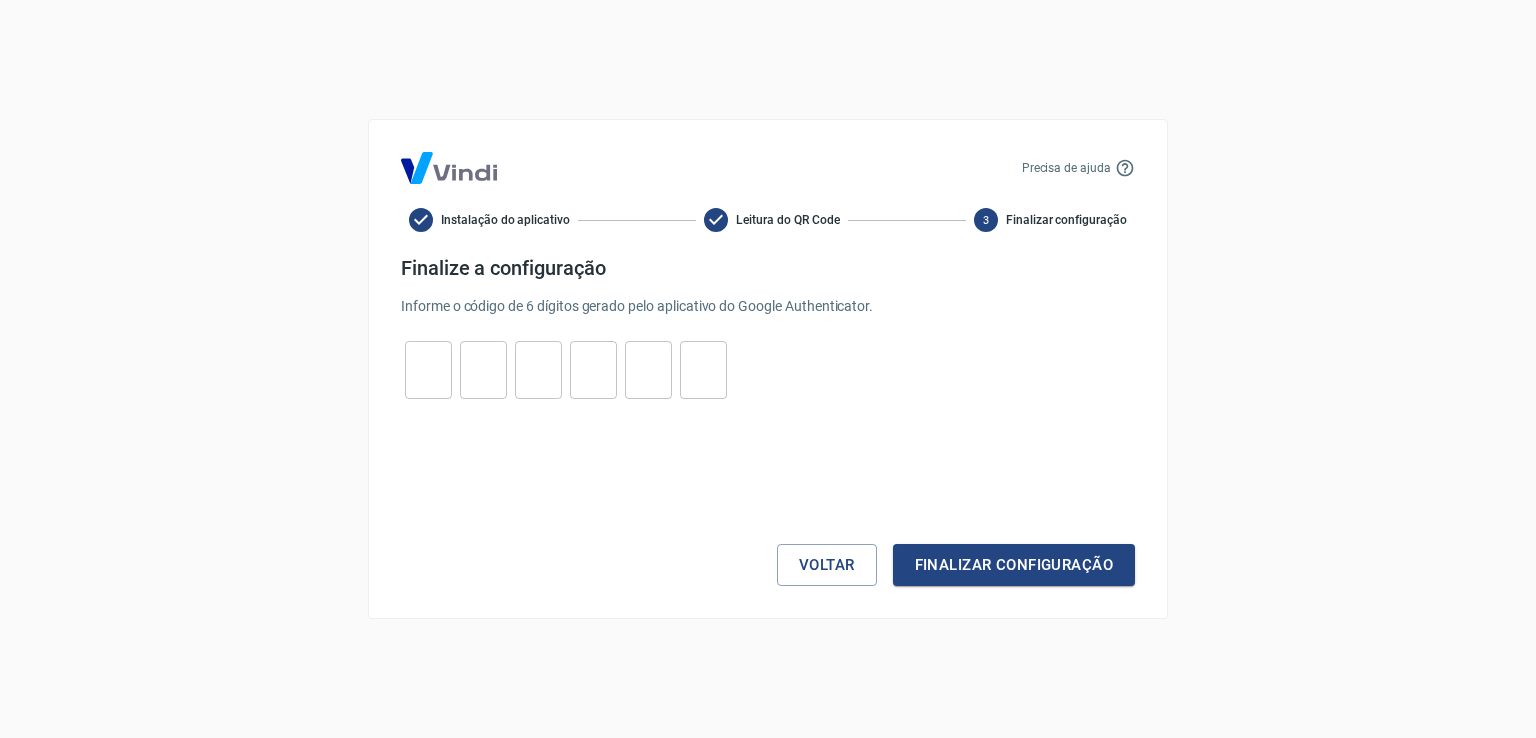 click at bounding box center (428, 370) 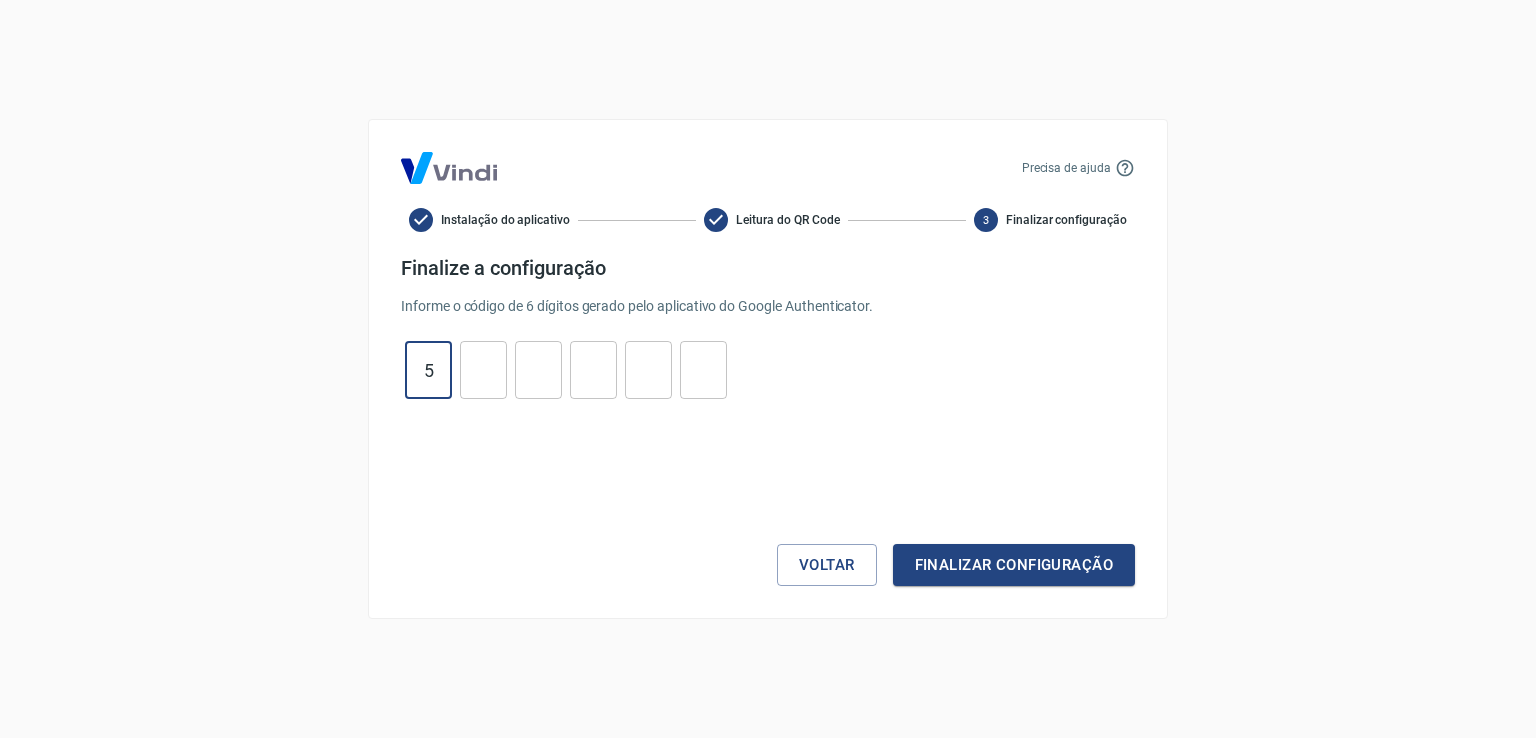 type on "5" 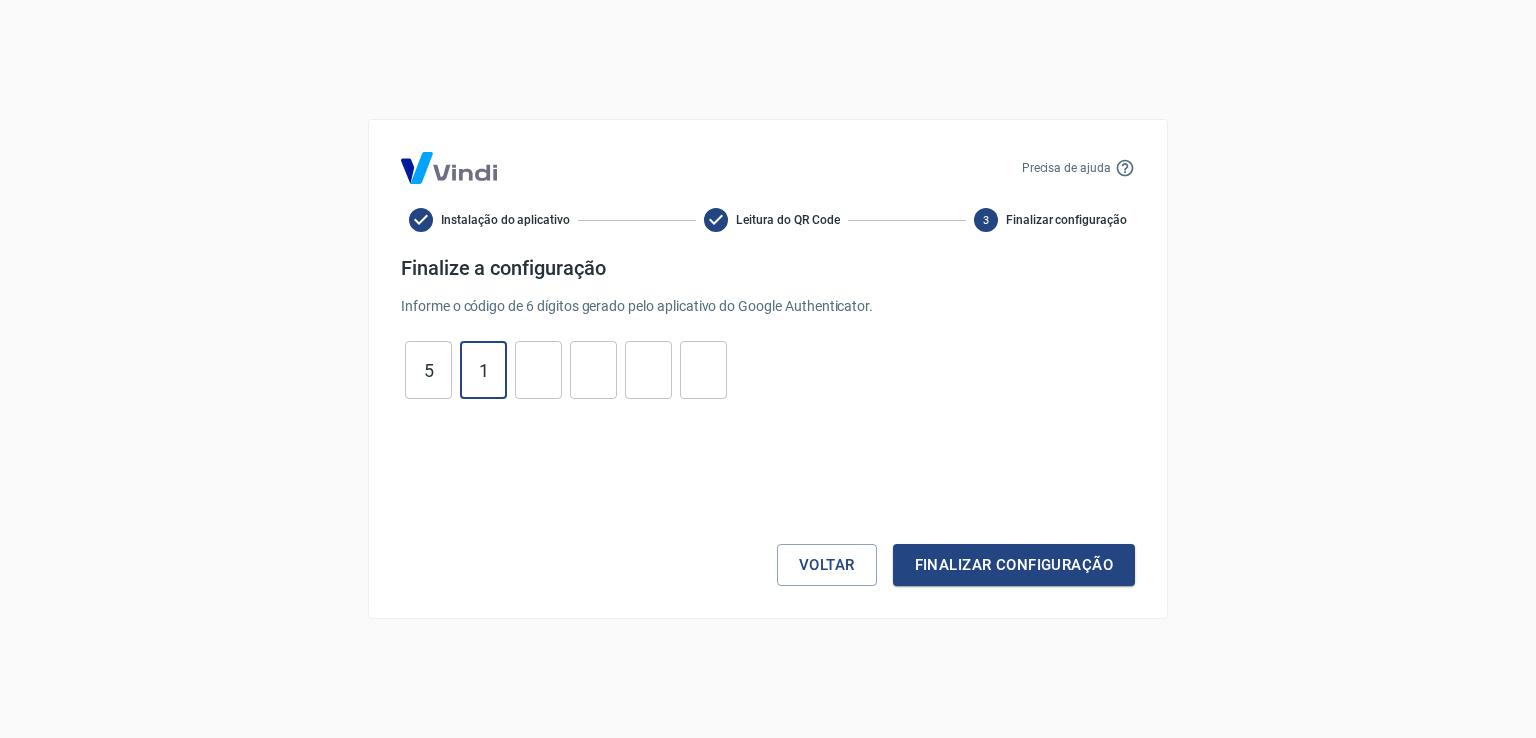 type on "1" 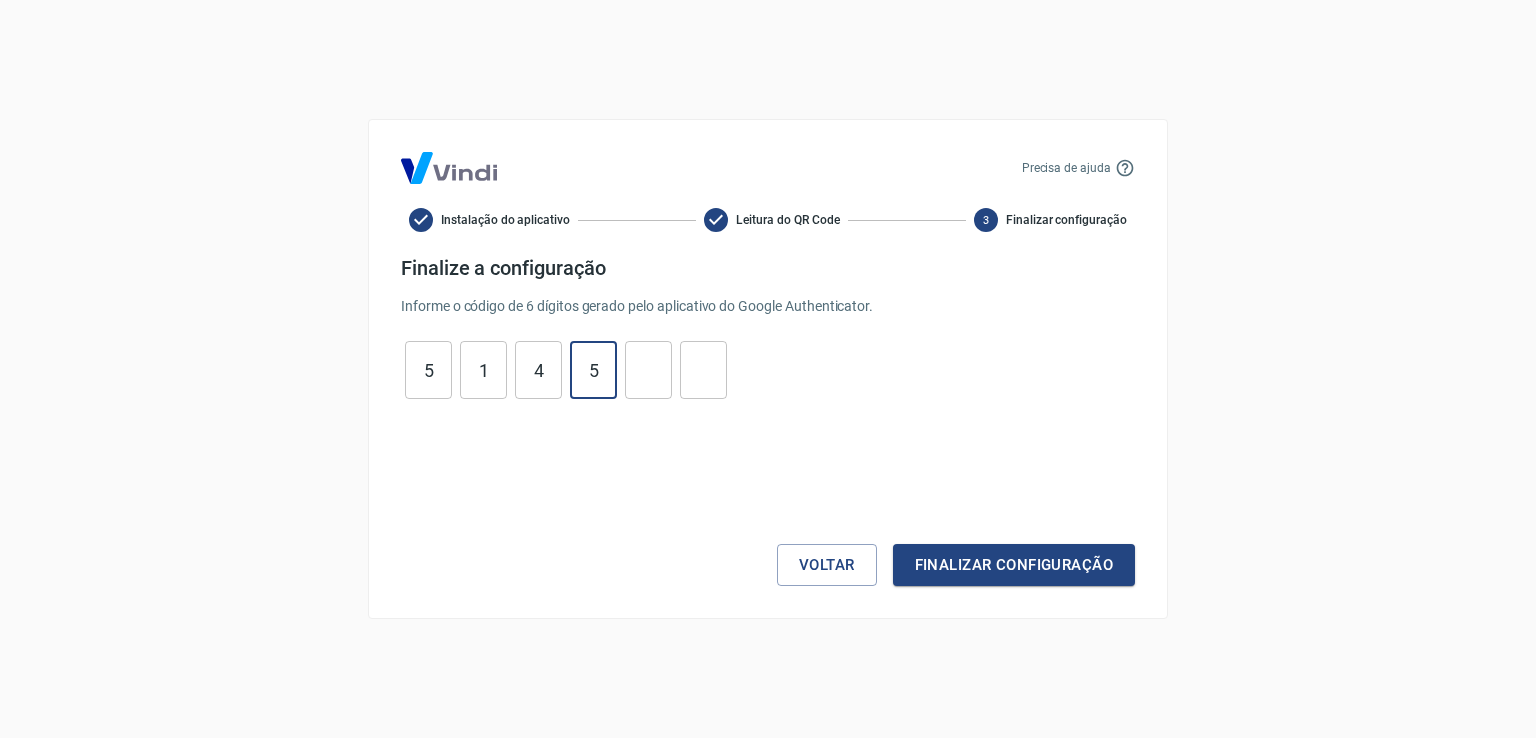 type on "5" 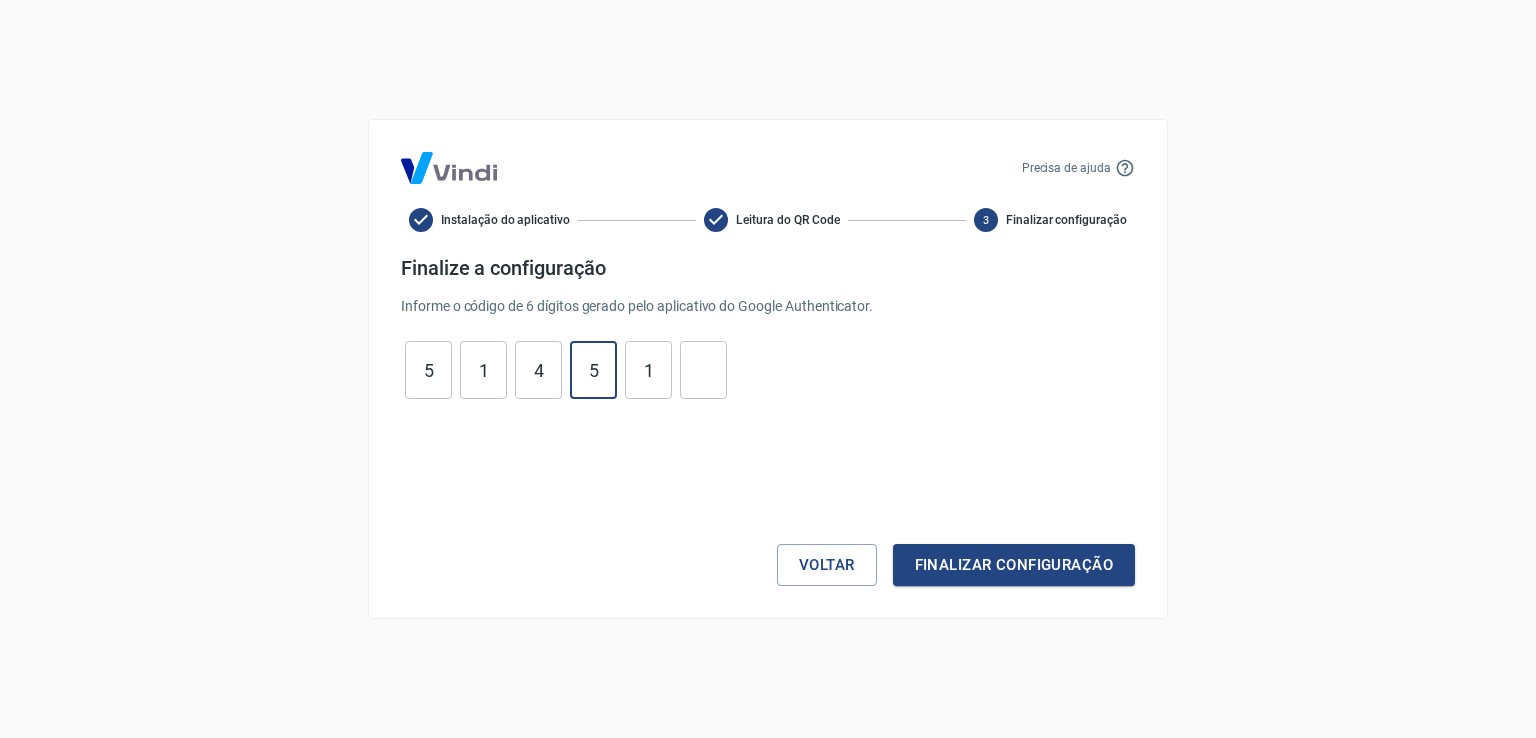 type on "1" 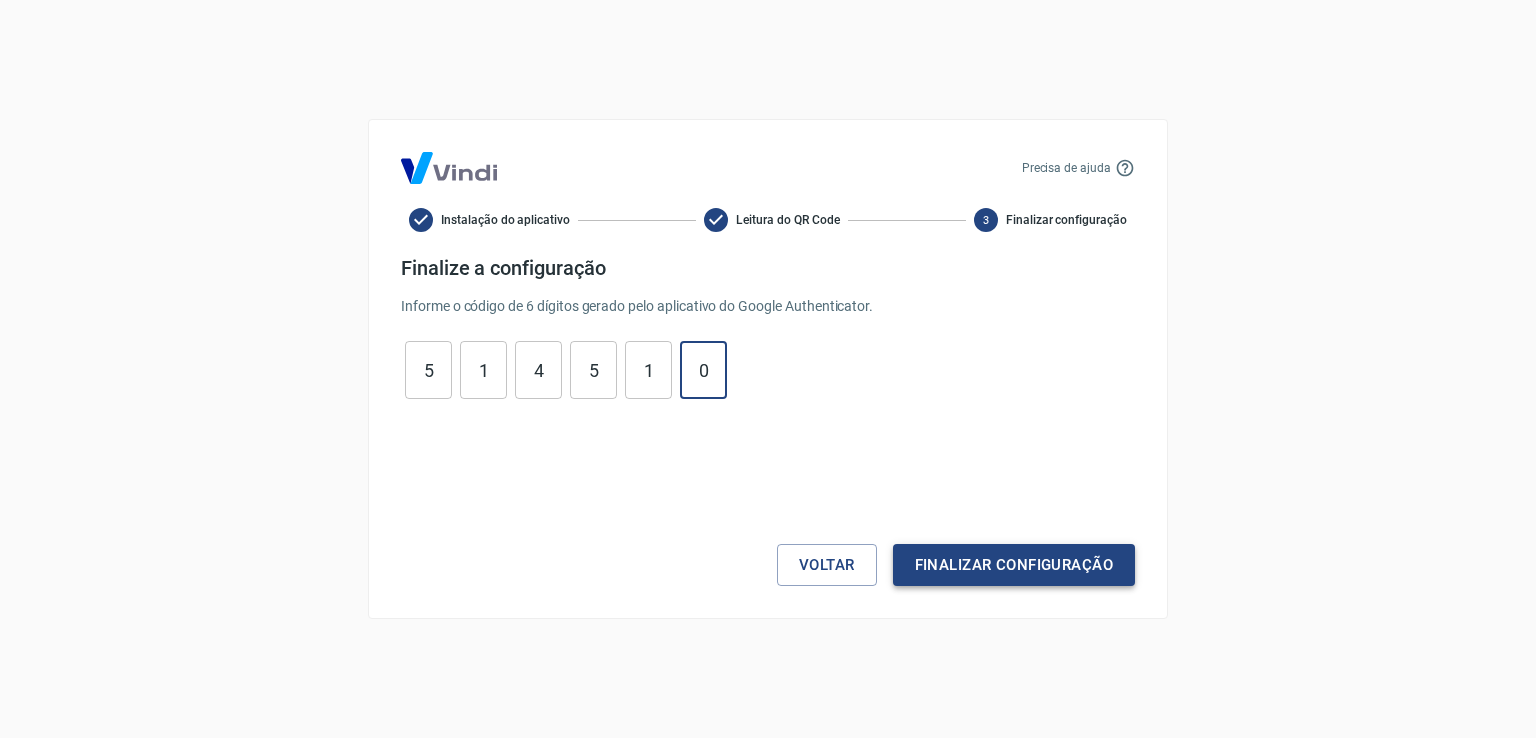 type on "0" 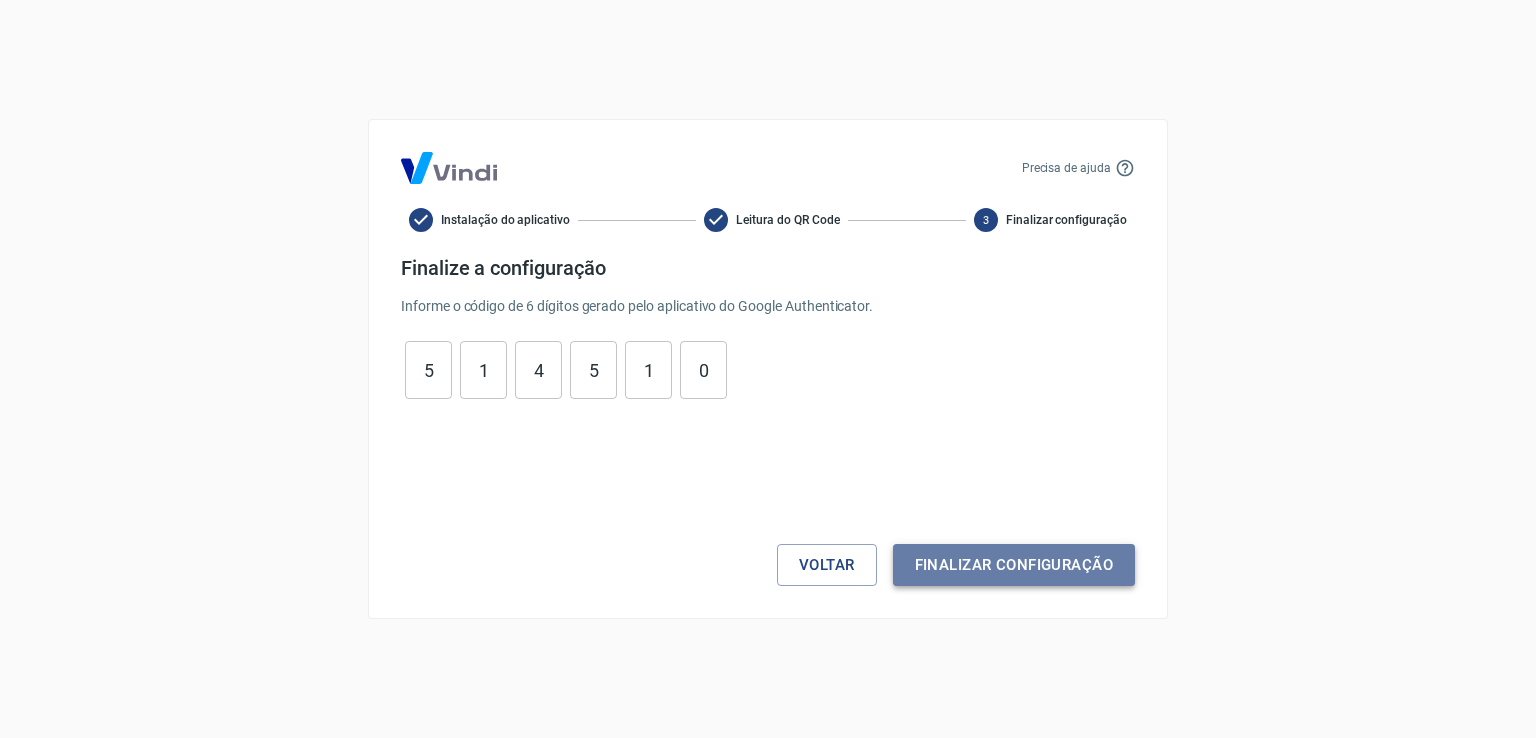 click on "Finalizar configuração" at bounding box center [1014, 565] 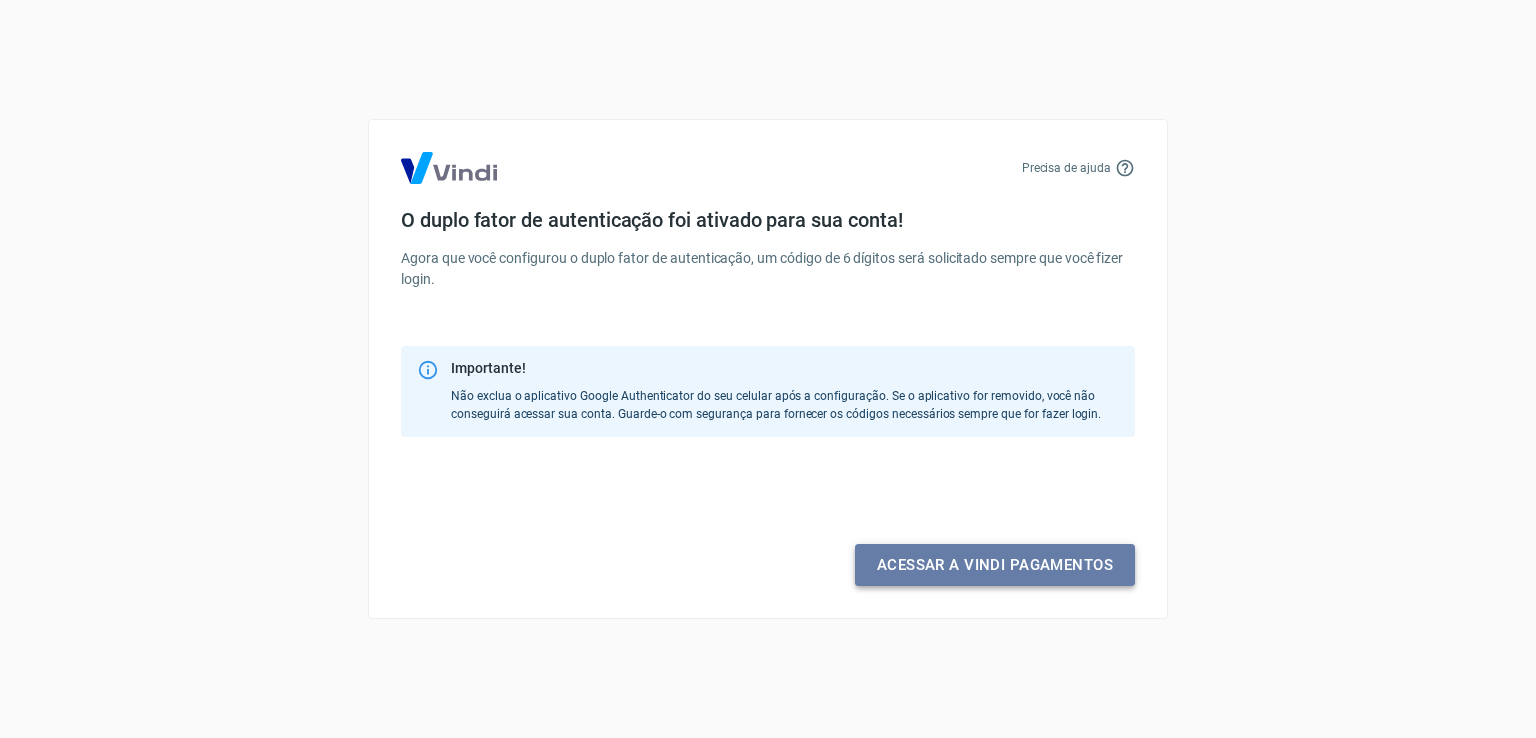 click on "Acessar a Vindi pagamentos" at bounding box center [995, 565] 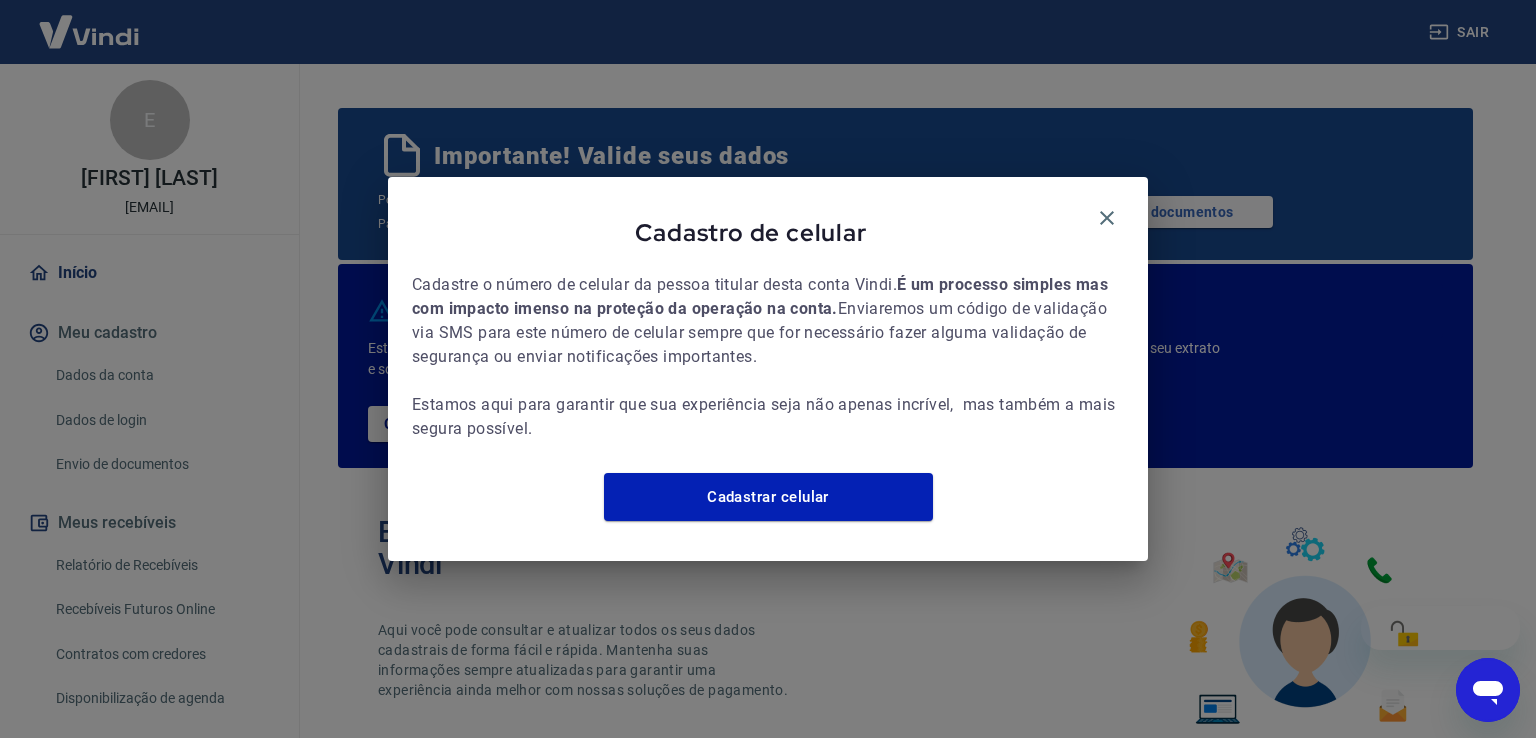 scroll, scrollTop: 0, scrollLeft: 0, axis: both 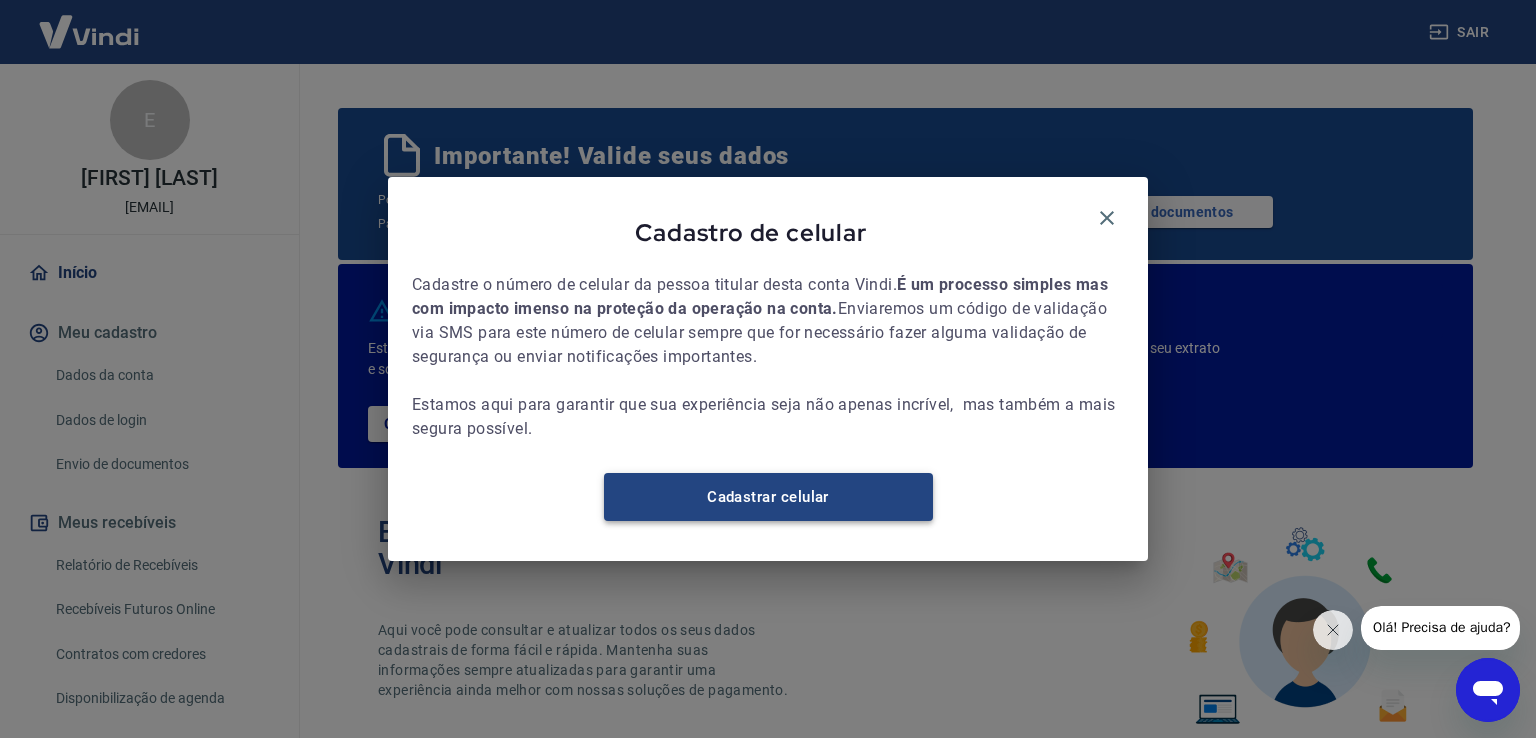 click on "Cadastrar celular" at bounding box center [768, 497] 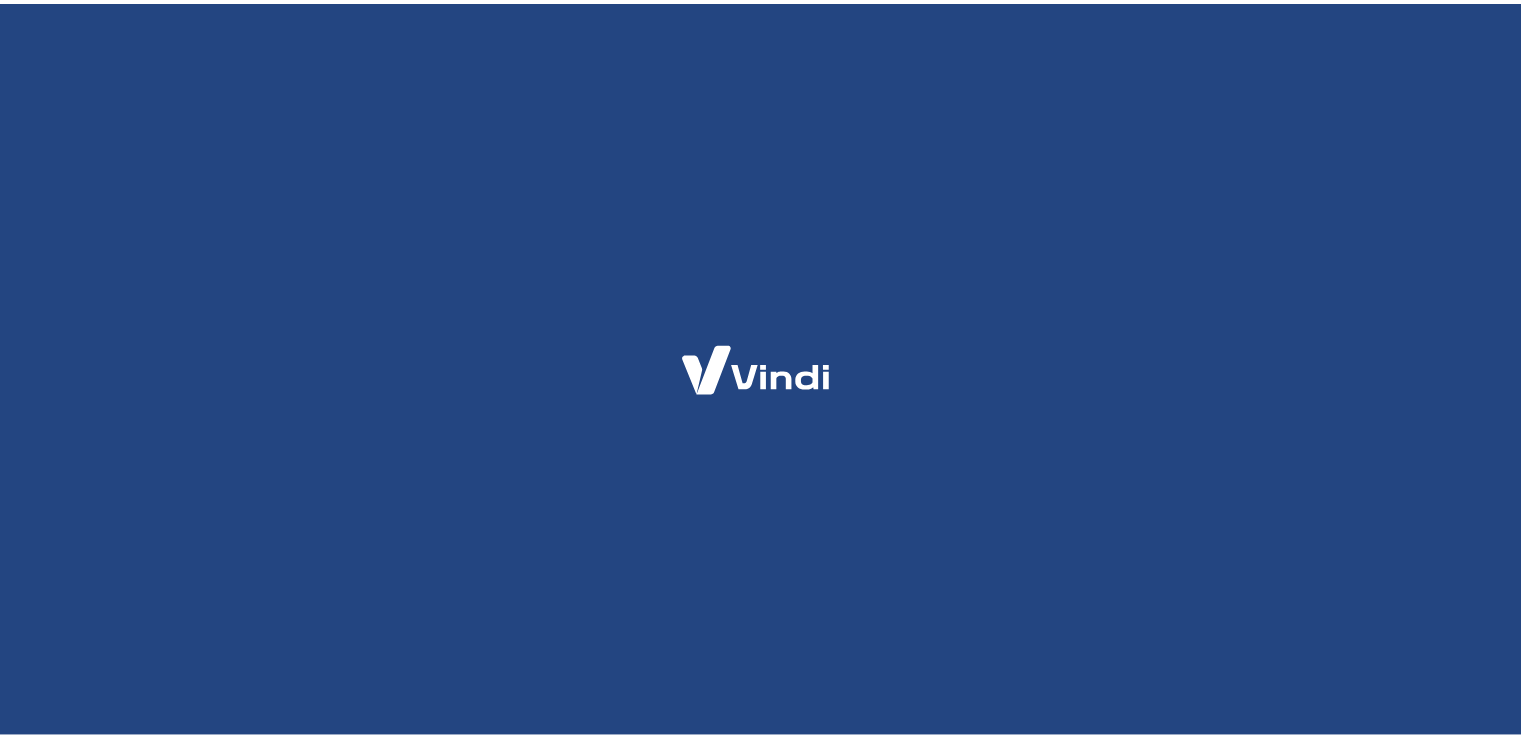 scroll, scrollTop: 0, scrollLeft: 0, axis: both 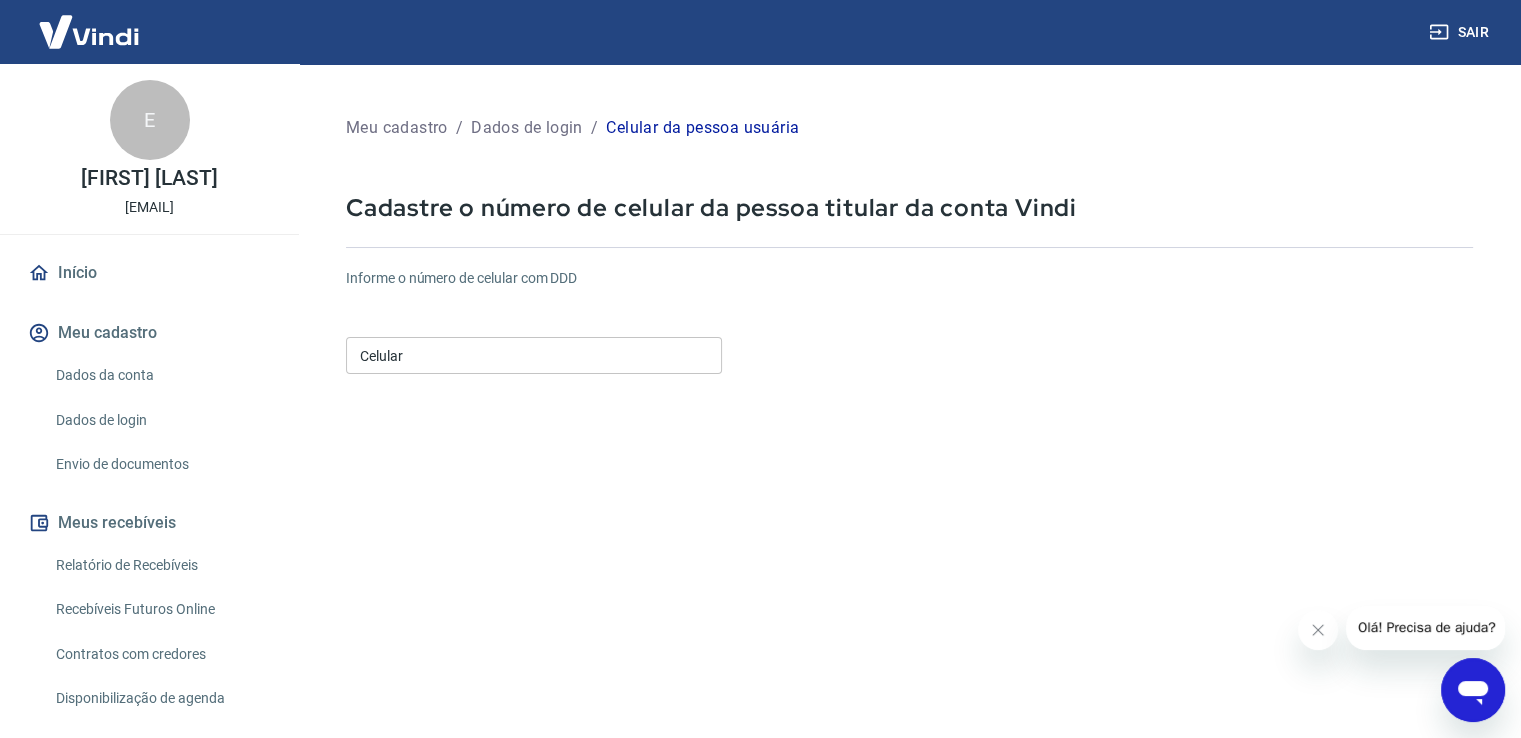 click on "Celular" at bounding box center (534, 355) 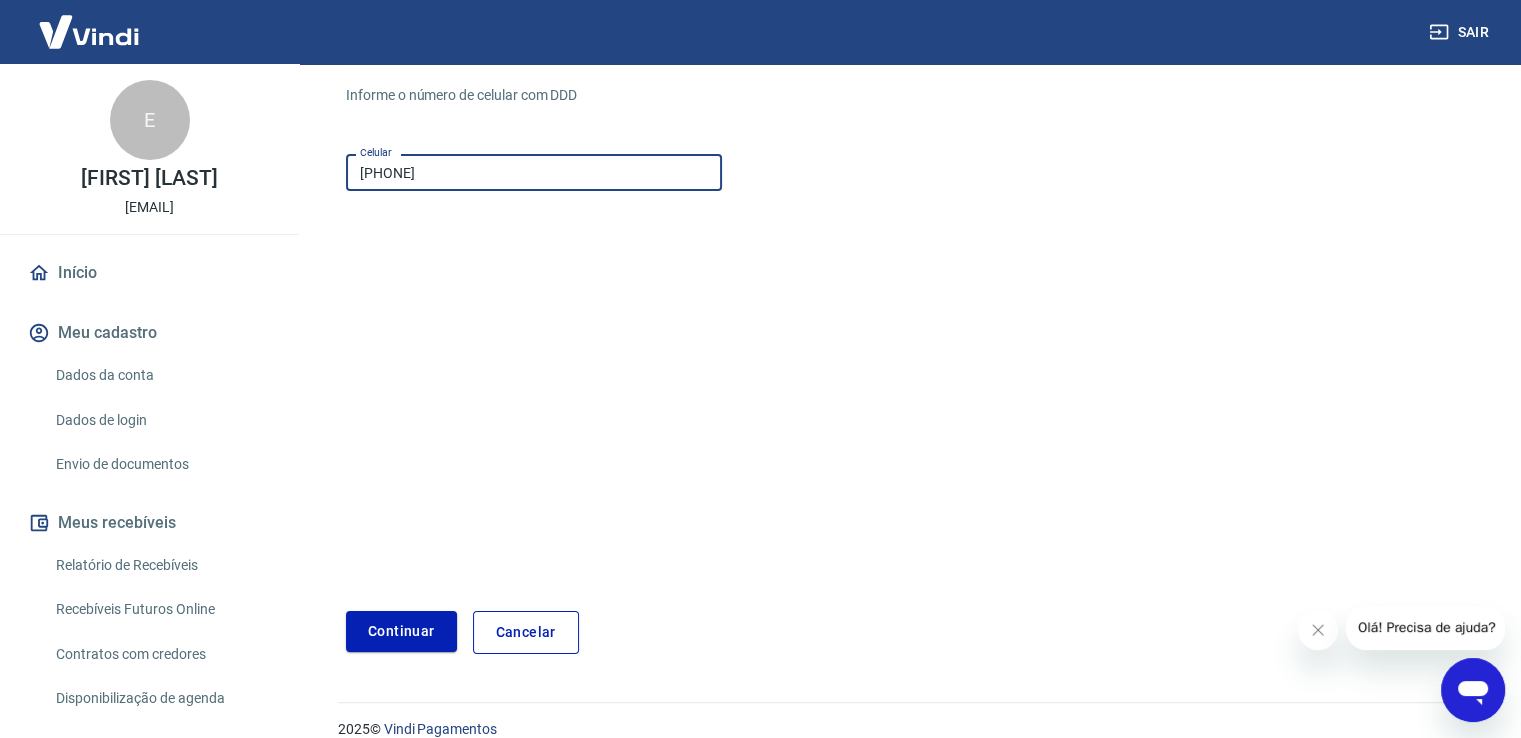 scroll, scrollTop: 208, scrollLeft: 0, axis: vertical 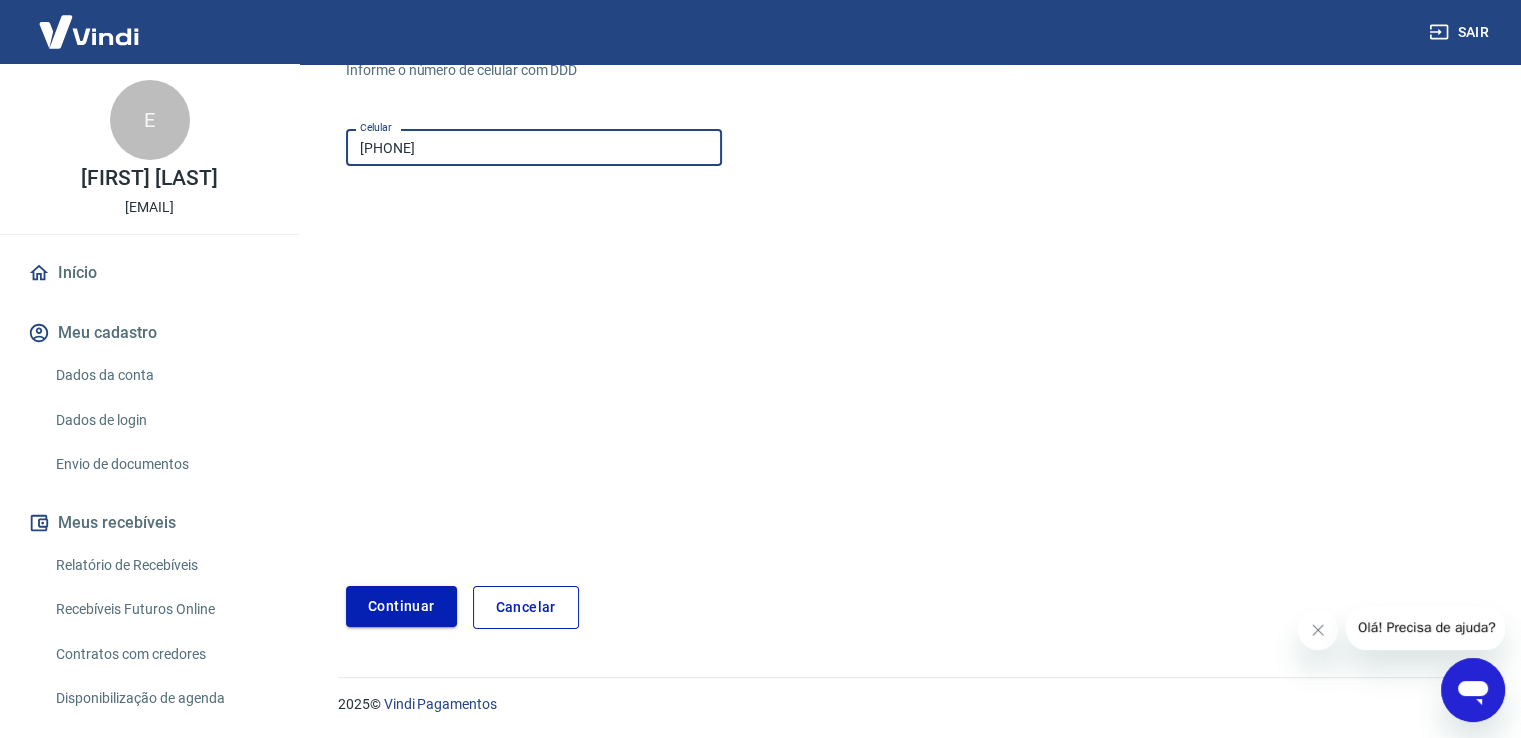 type on "[PHONE]" 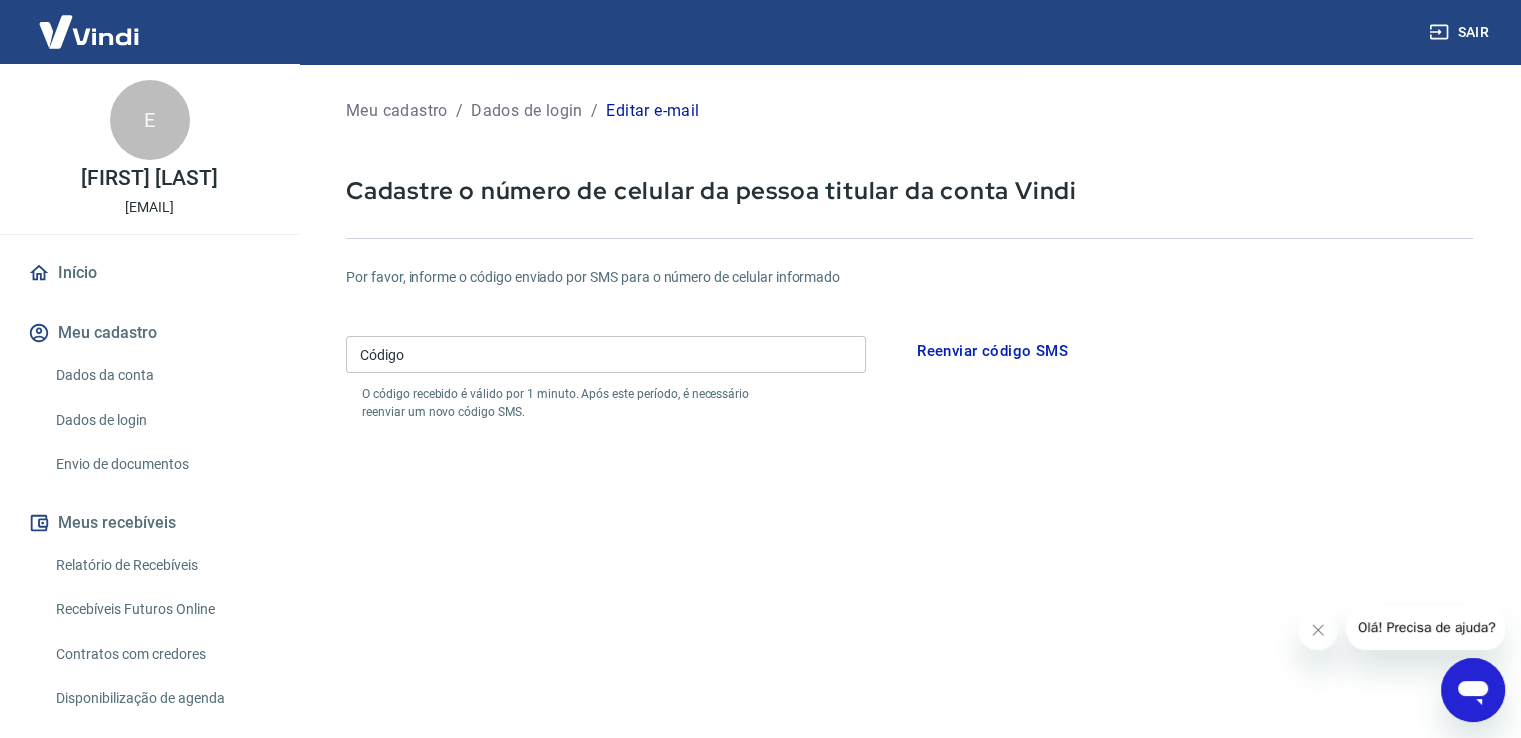 scroll, scrollTop: 8, scrollLeft: 0, axis: vertical 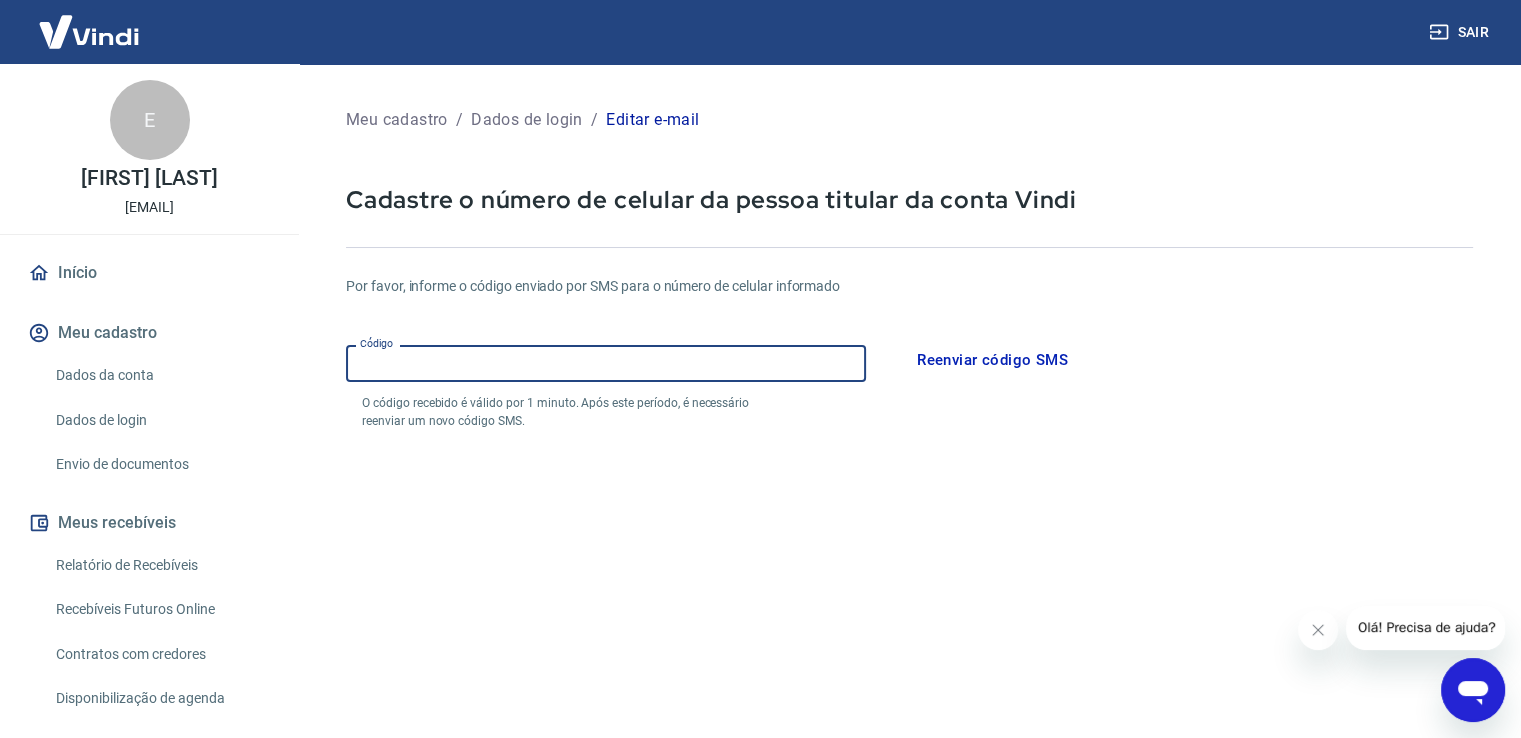 click on "Código" at bounding box center (606, 363) 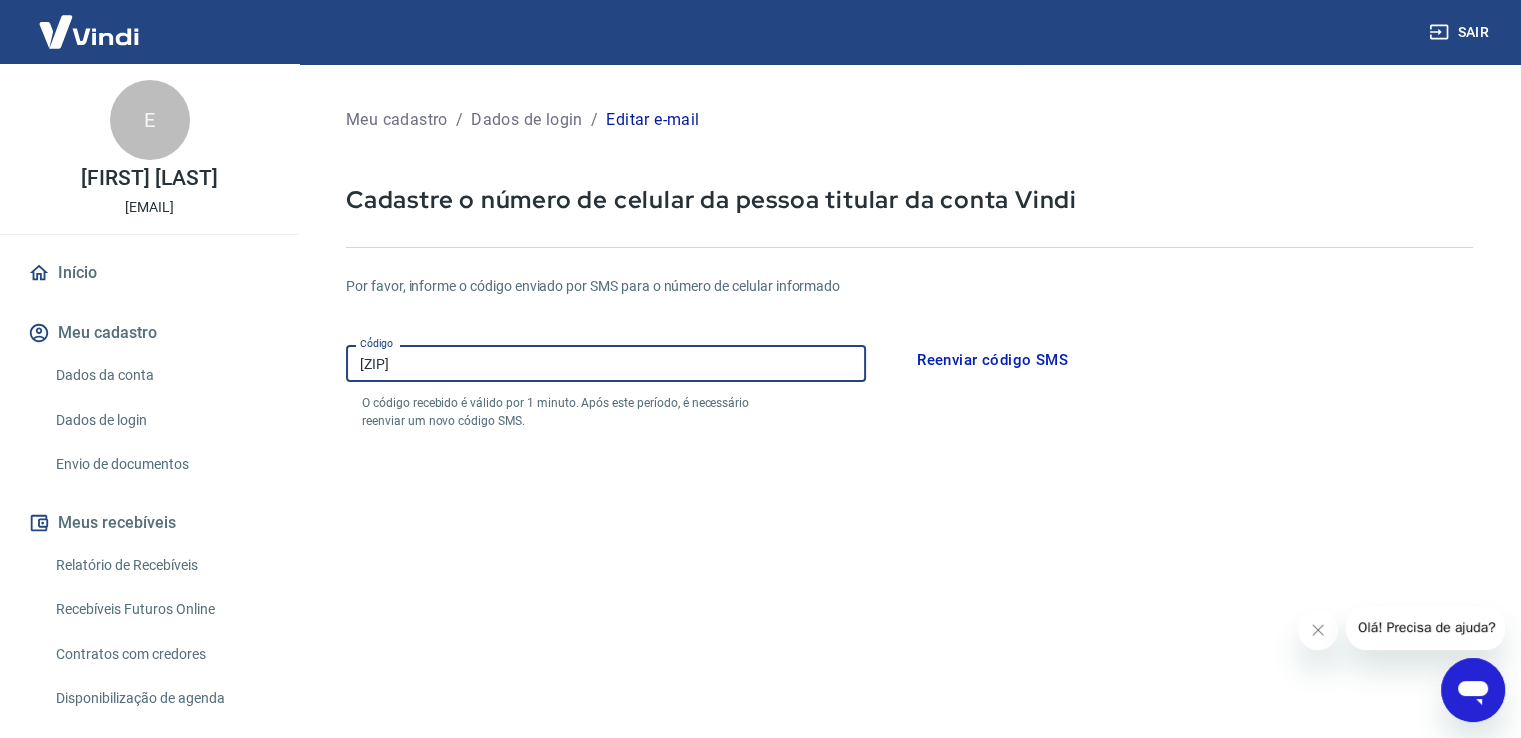 scroll, scrollTop: 284, scrollLeft: 0, axis: vertical 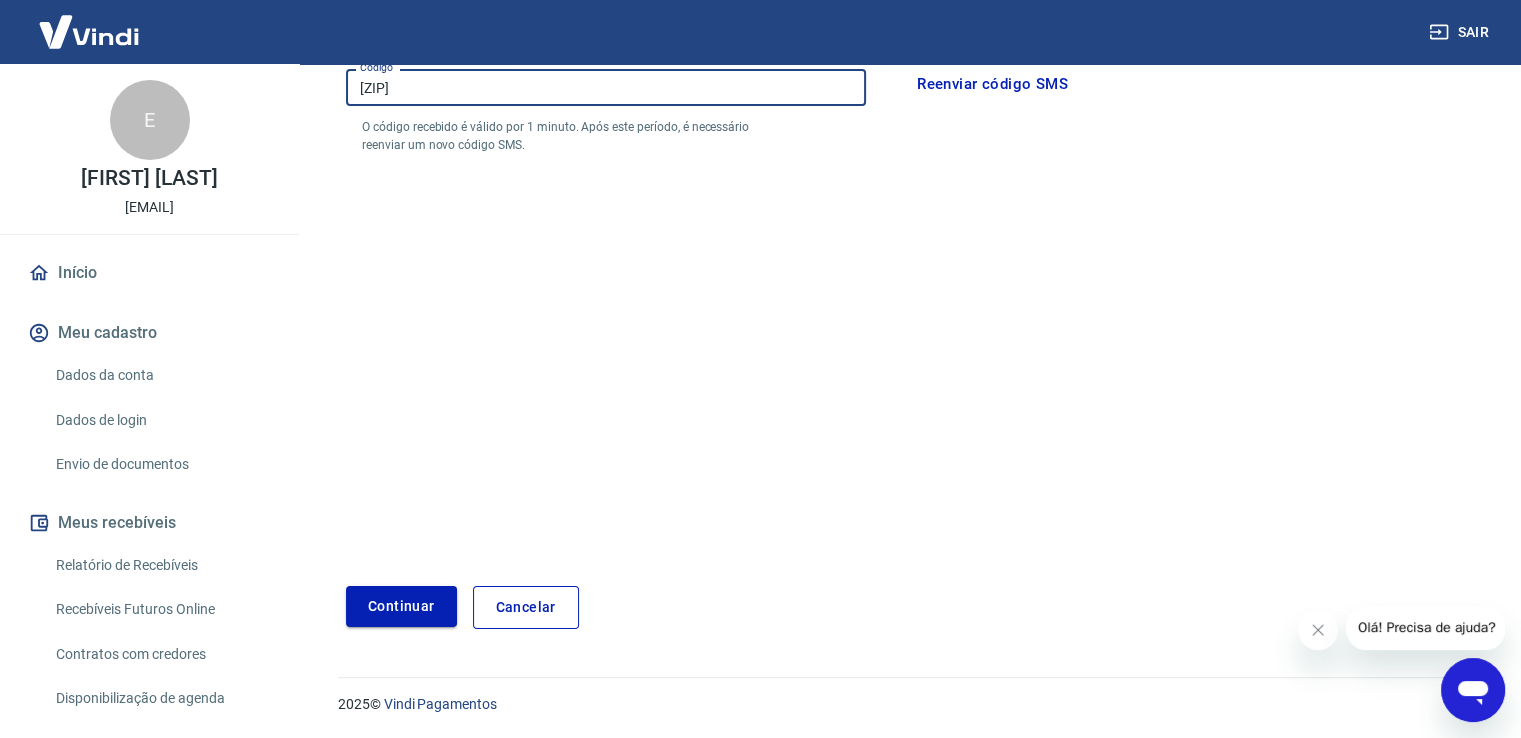 type on "[ZIP]" 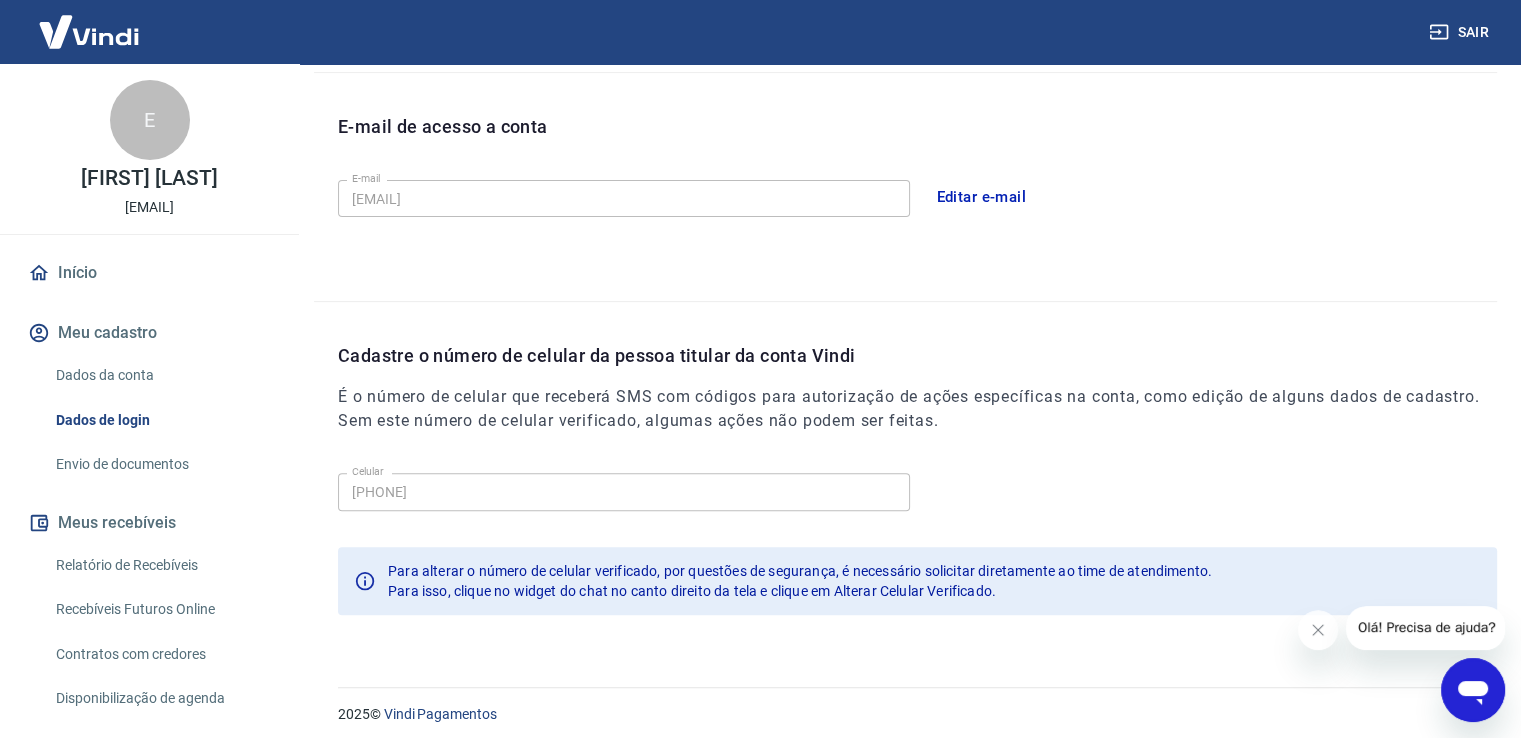 scroll, scrollTop: 542, scrollLeft: 0, axis: vertical 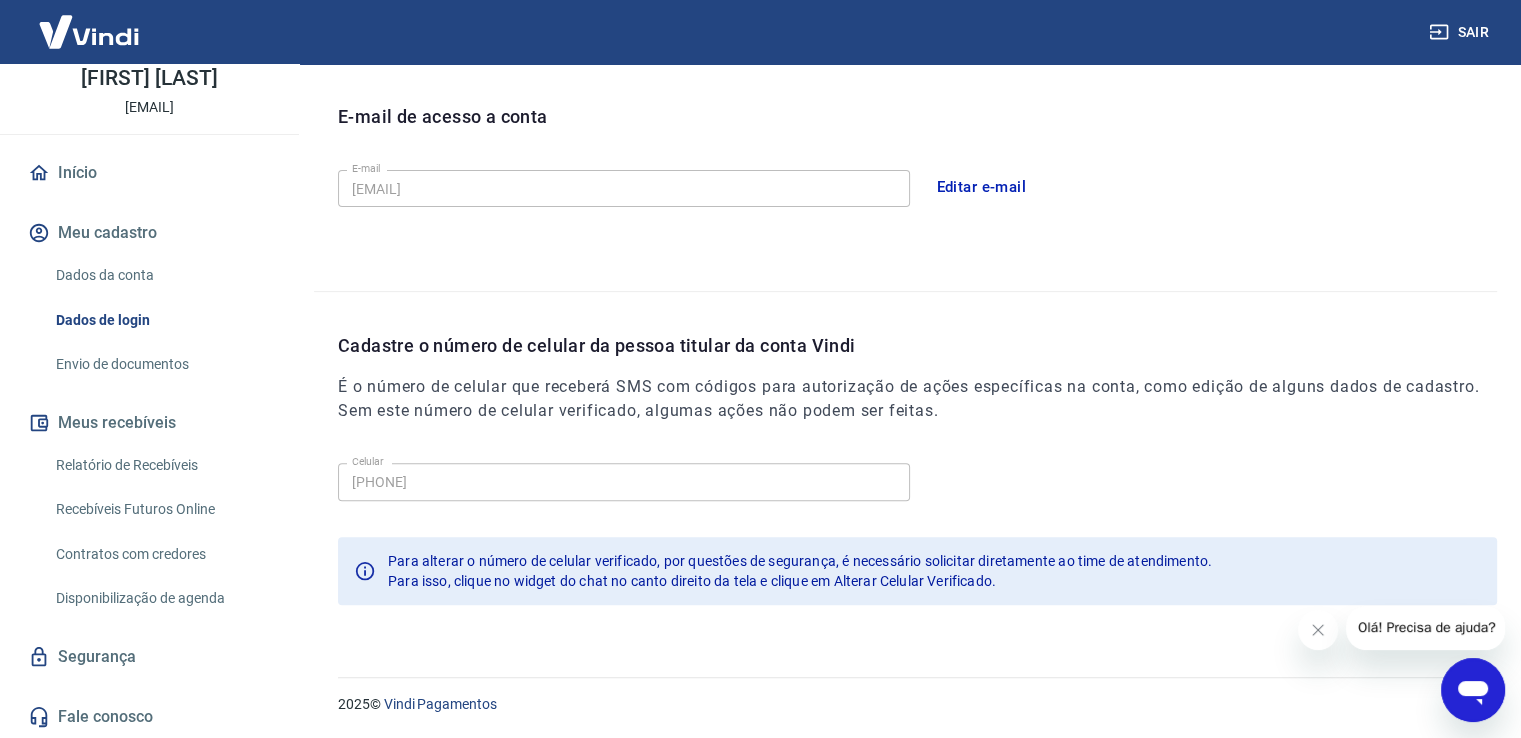 click on "Envio de documentos" at bounding box center (161, 364) 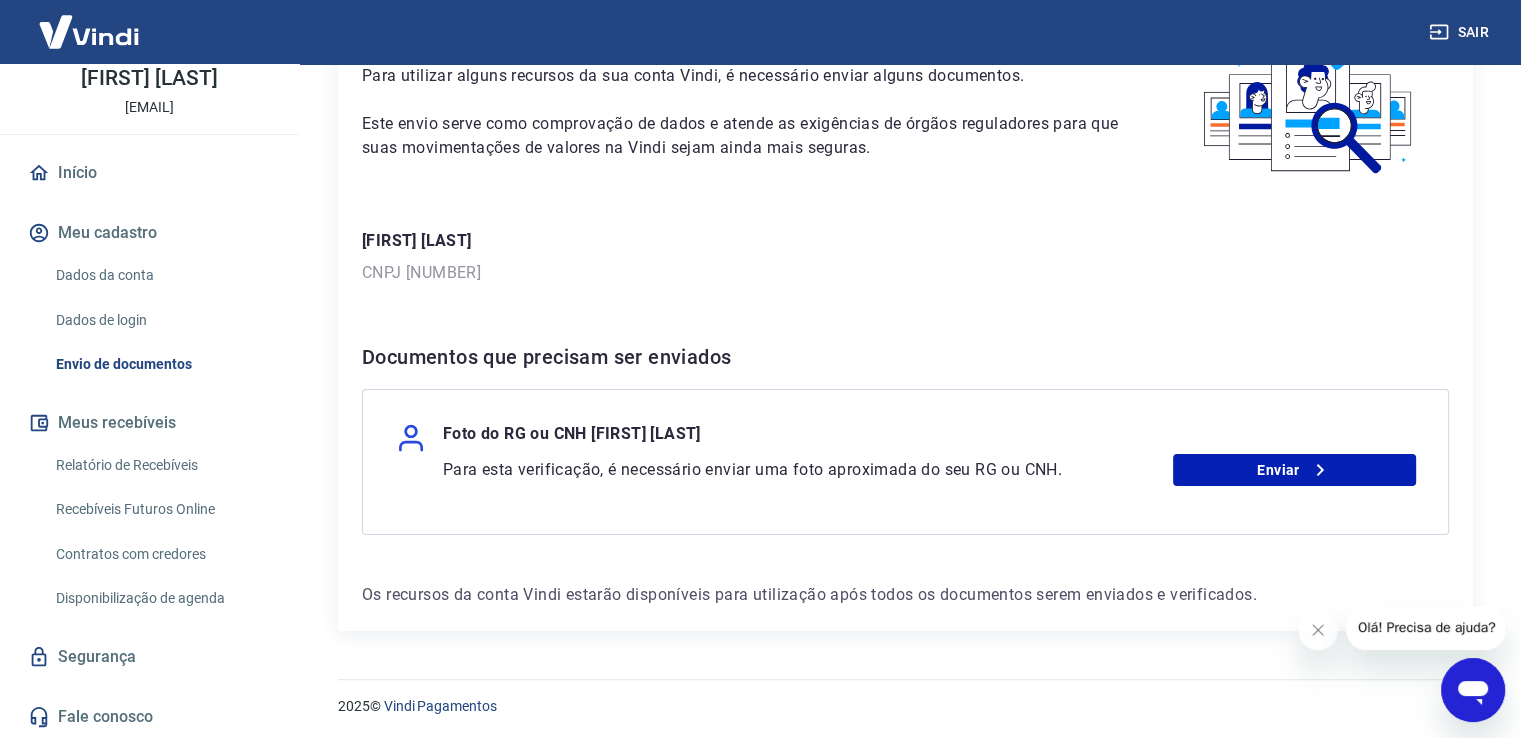 scroll, scrollTop: 147, scrollLeft: 0, axis: vertical 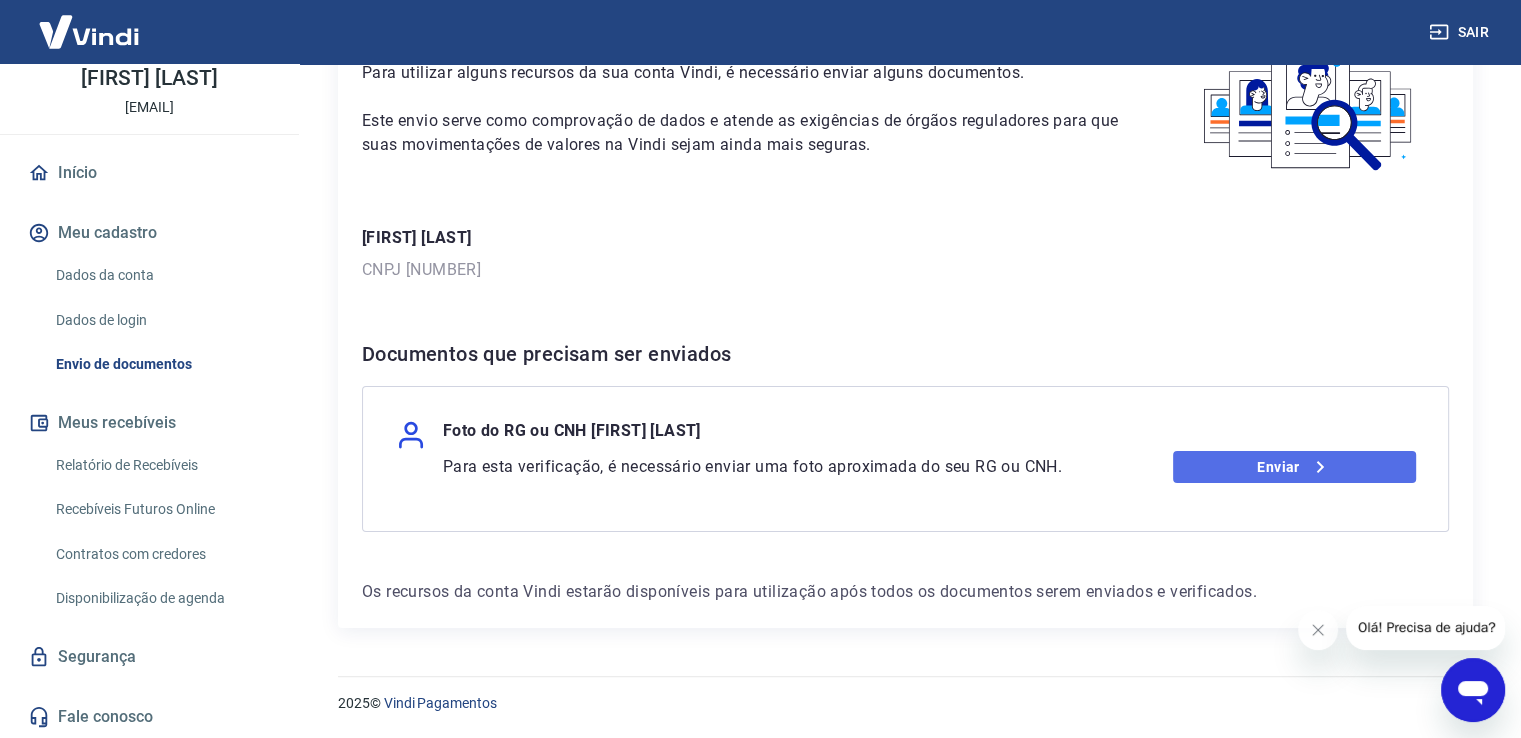 click on "Enviar" at bounding box center [1294, 467] 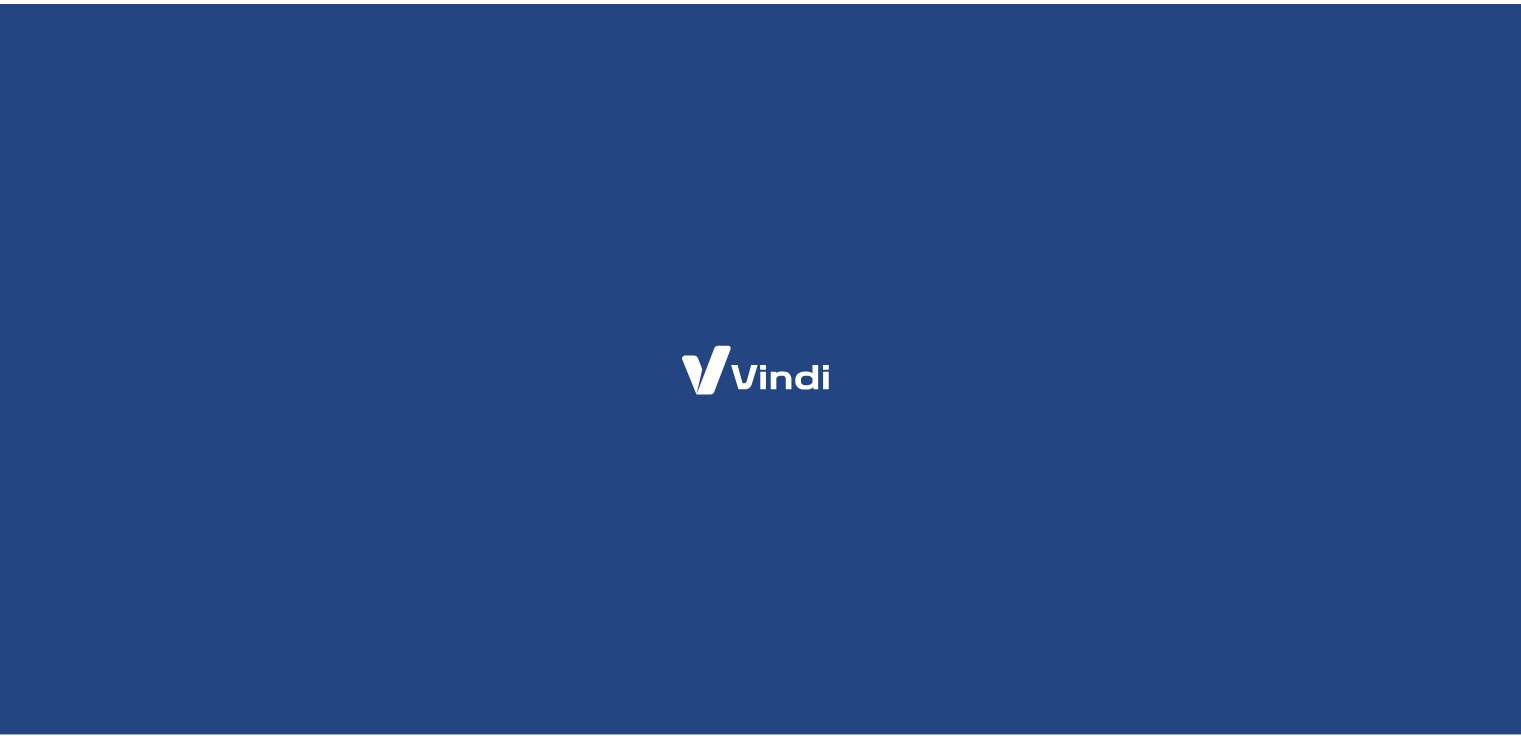scroll, scrollTop: 0, scrollLeft: 0, axis: both 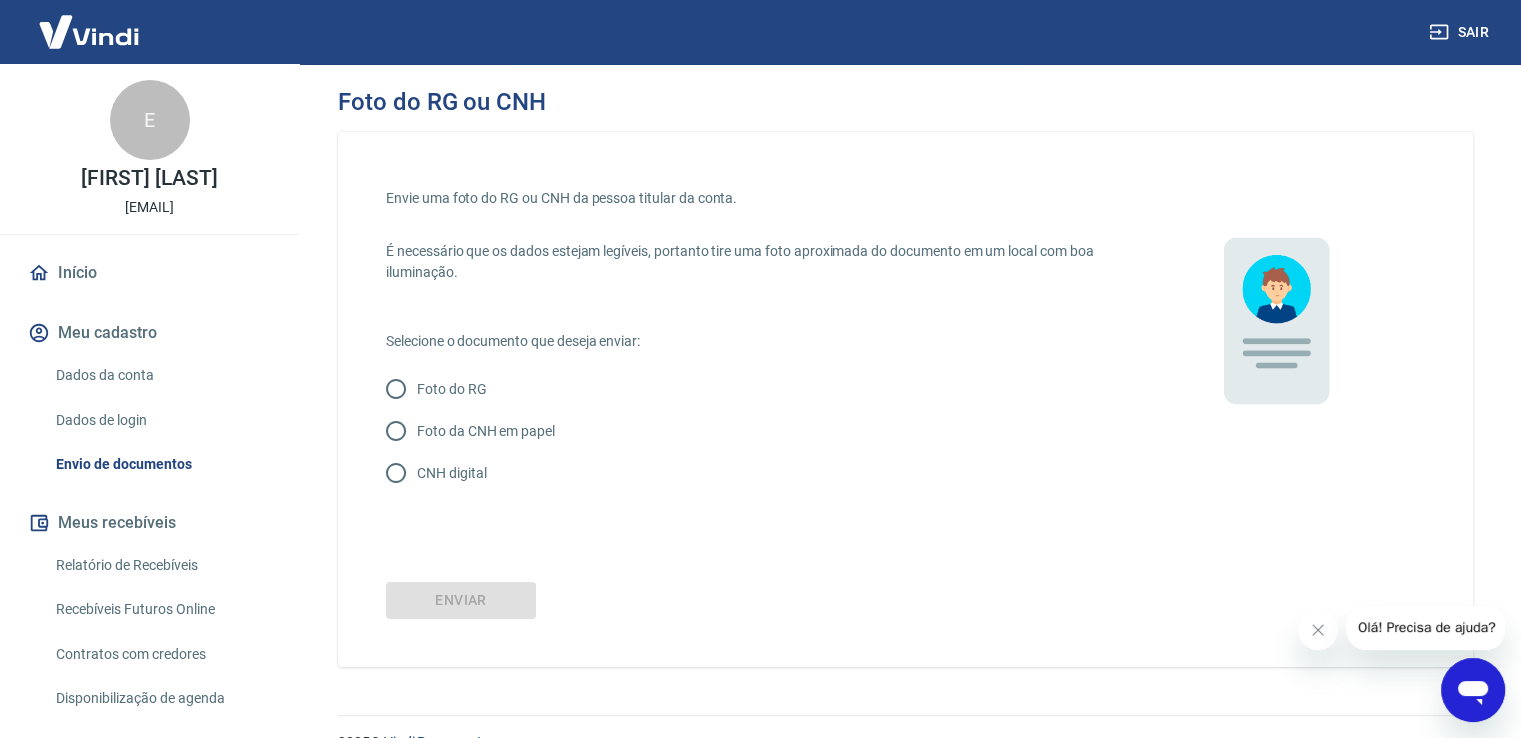 click on "CNH digital" at bounding box center [396, 473] 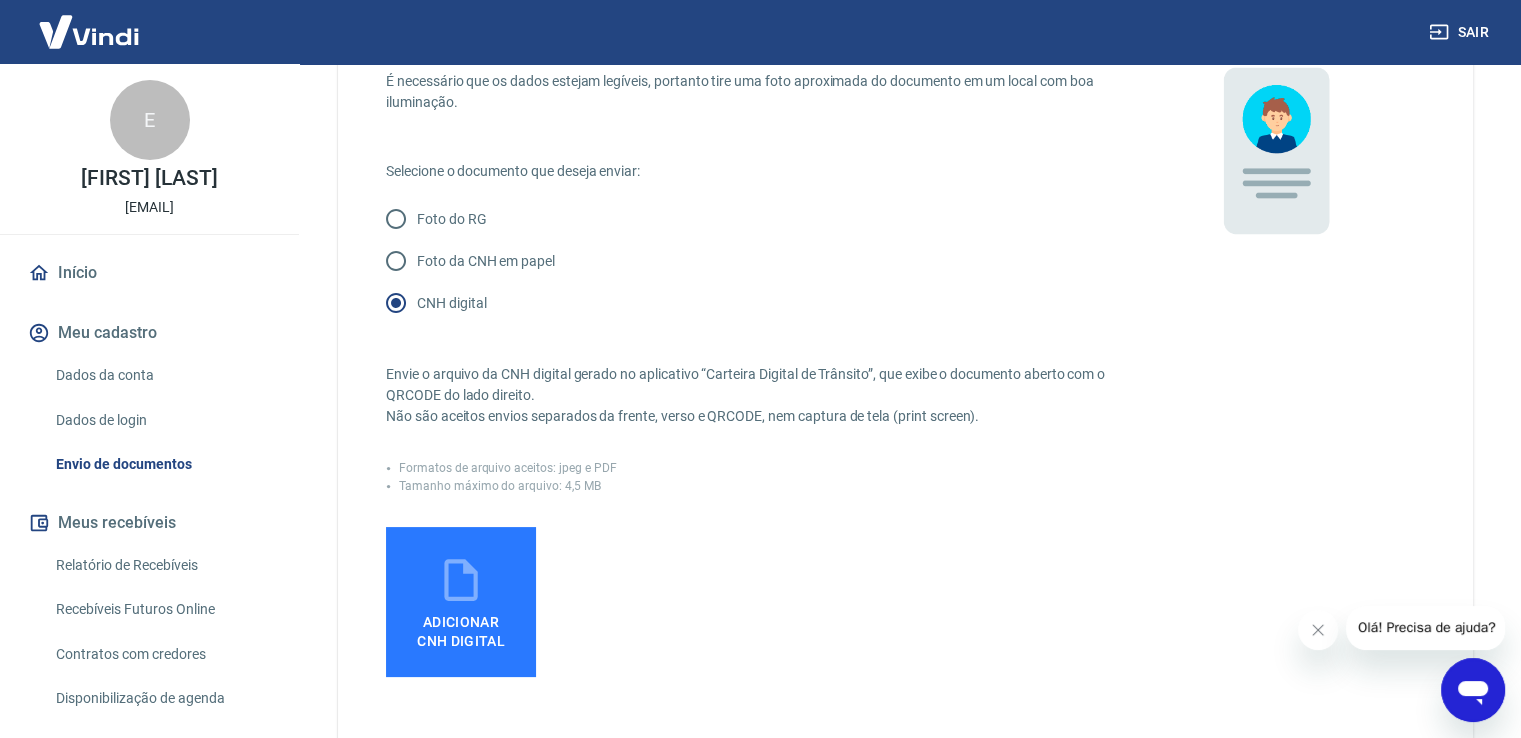 scroll, scrollTop: 200, scrollLeft: 0, axis: vertical 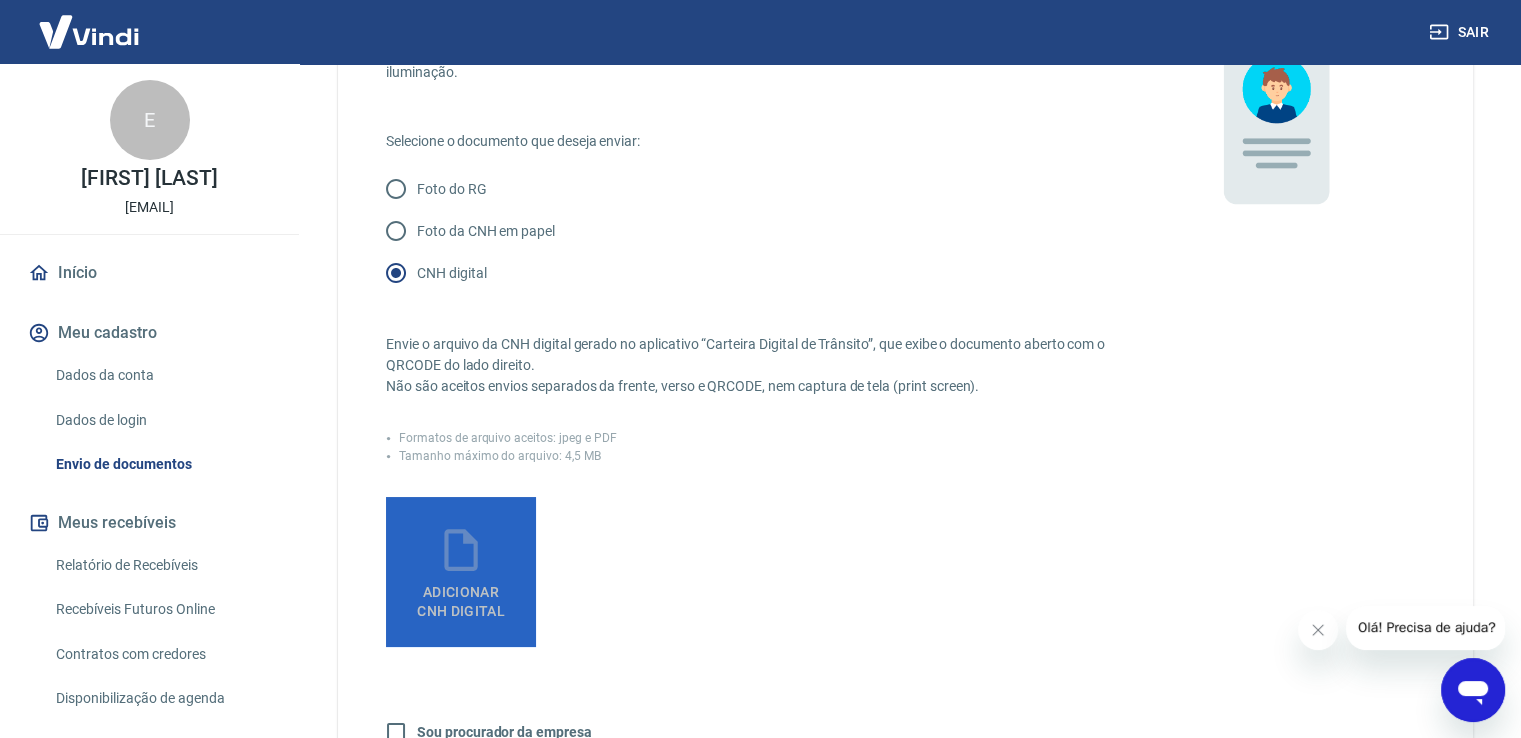 click on "Adicionar   CNH Digital" at bounding box center [461, 597] 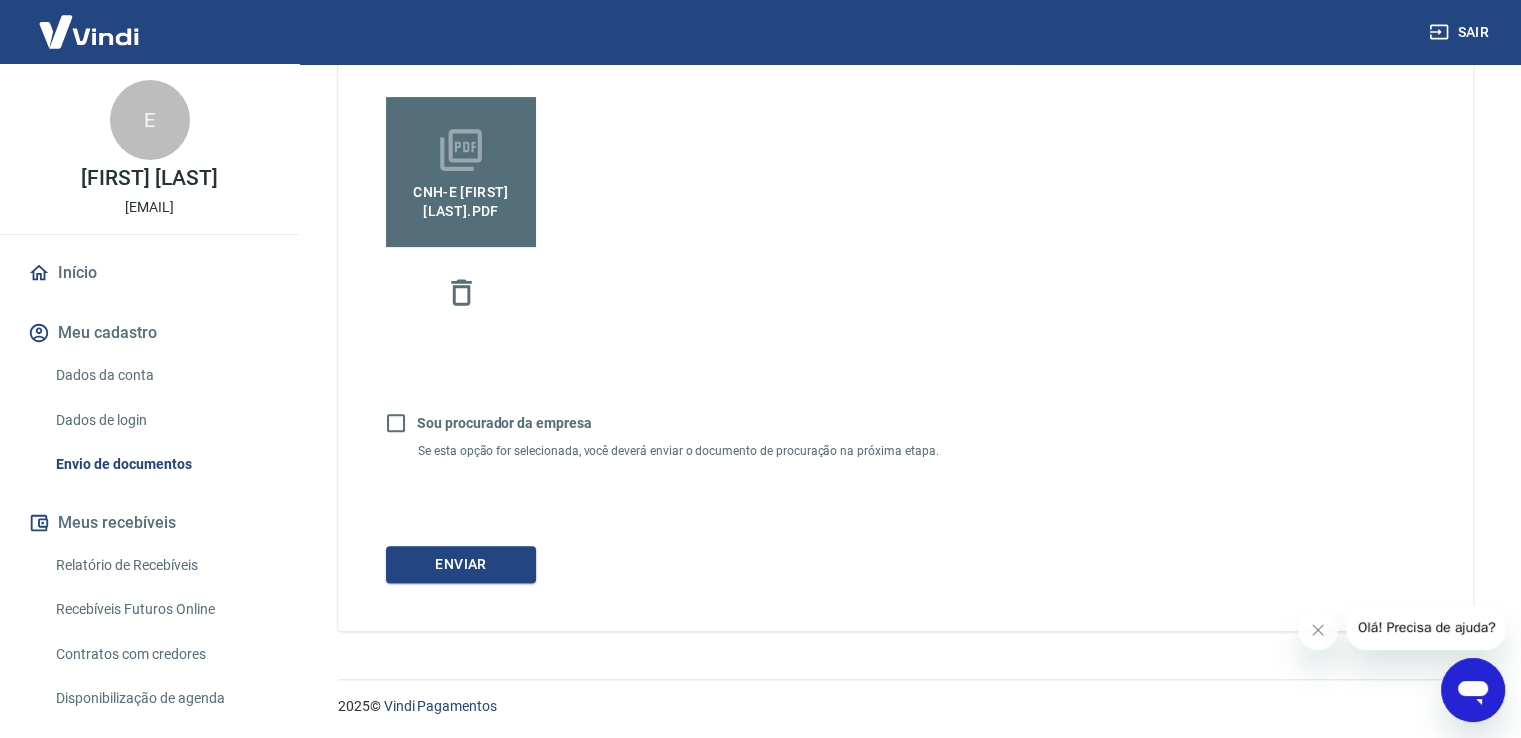 scroll, scrollTop: 602, scrollLeft: 0, axis: vertical 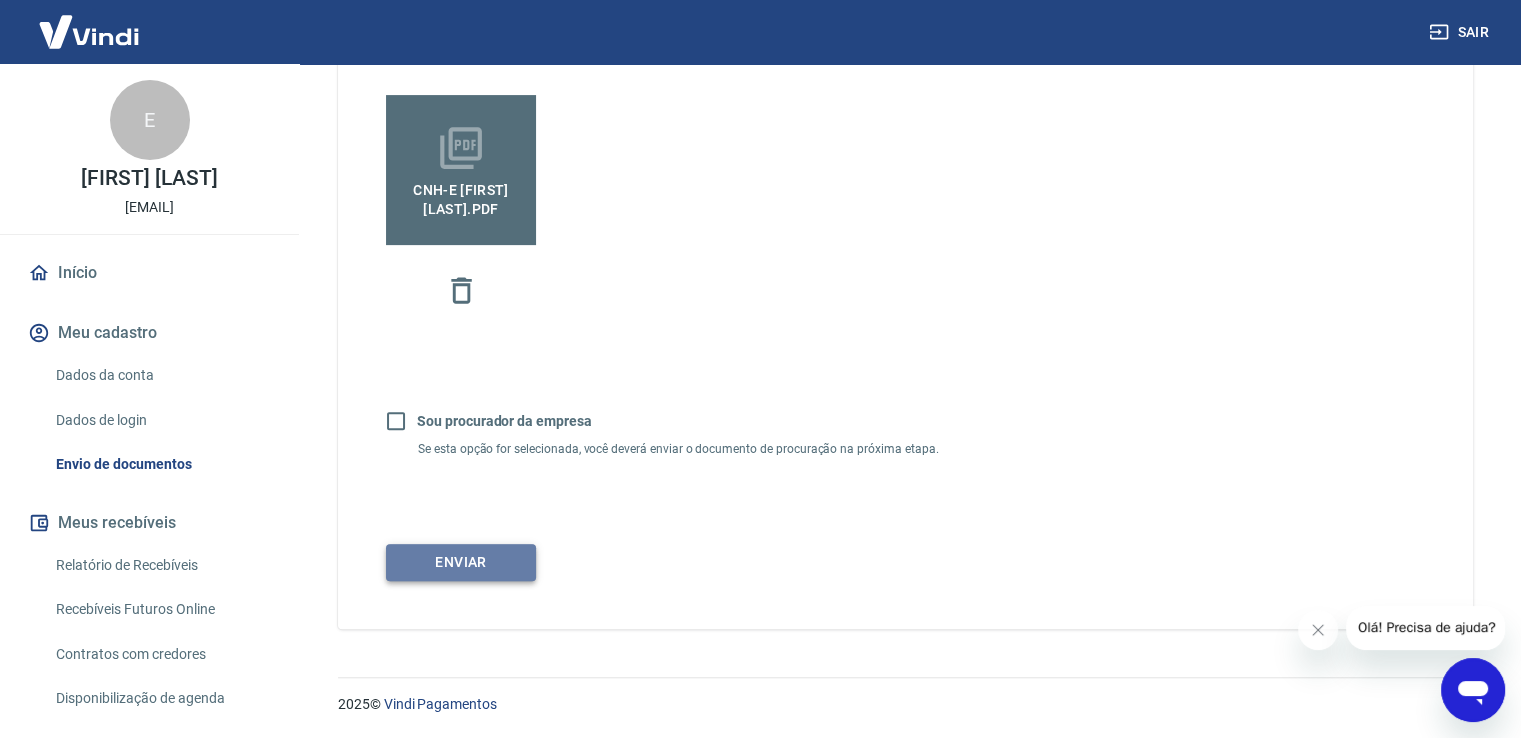click on "Enviar" at bounding box center [461, 562] 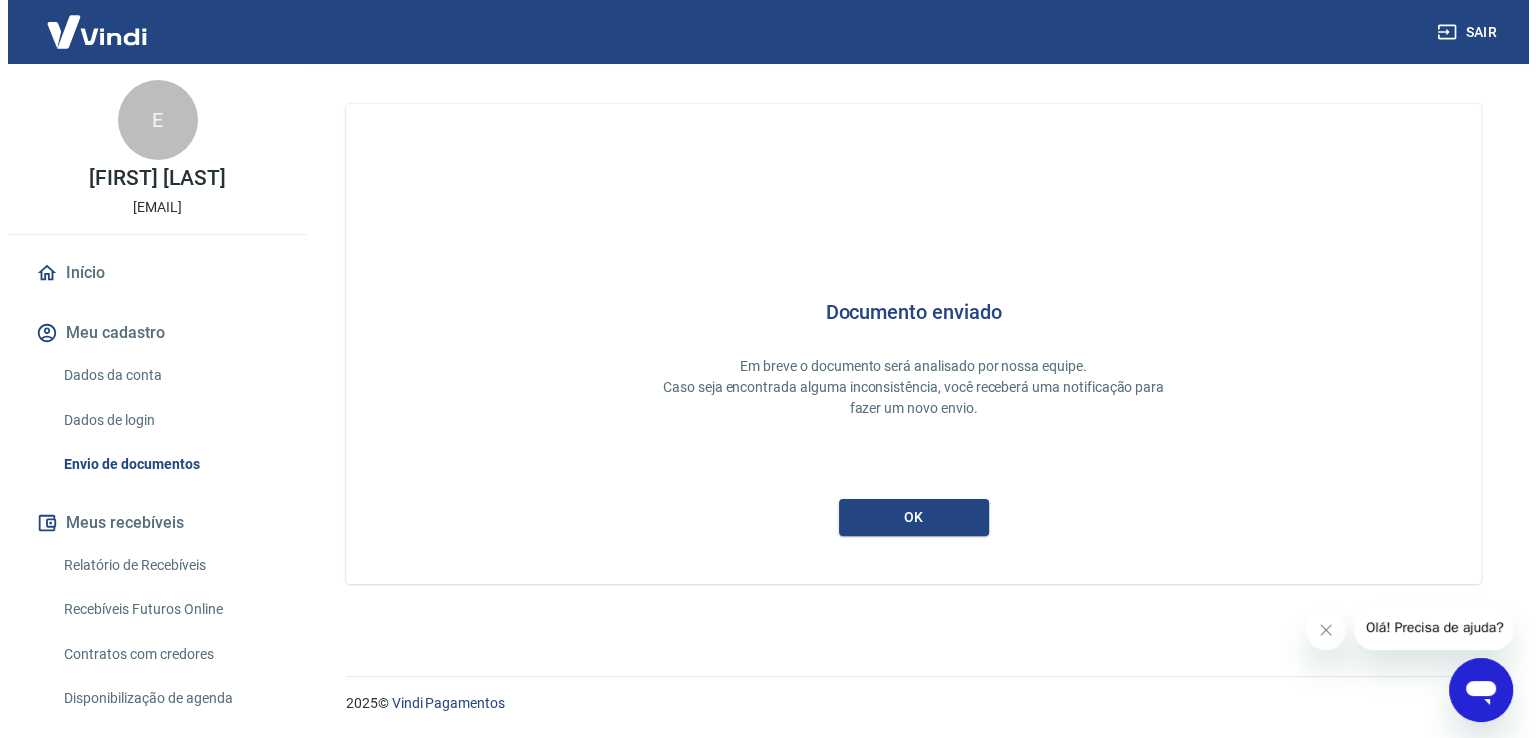 scroll, scrollTop: 0, scrollLeft: 0, axis: both 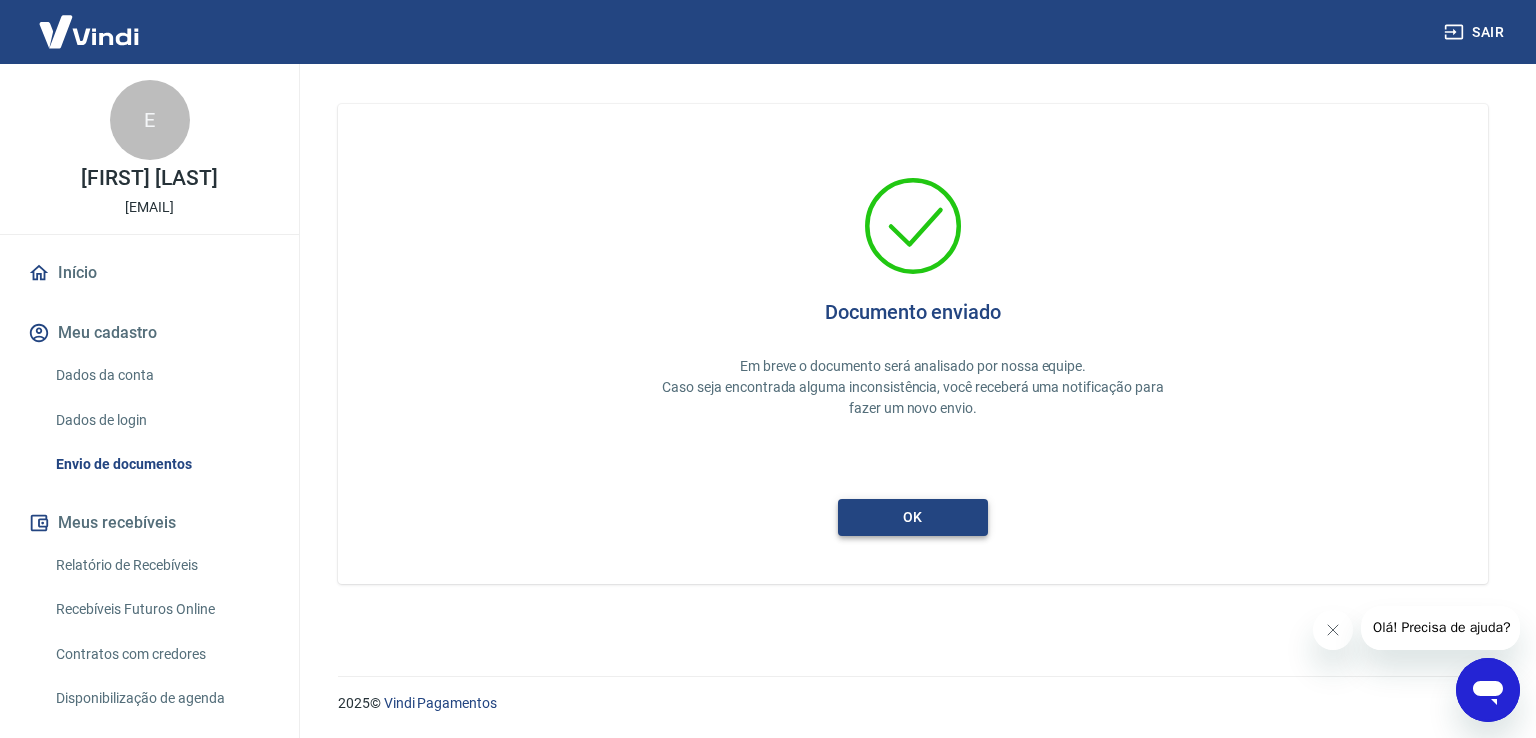 click on "ok" at bounding box center [913, 517] 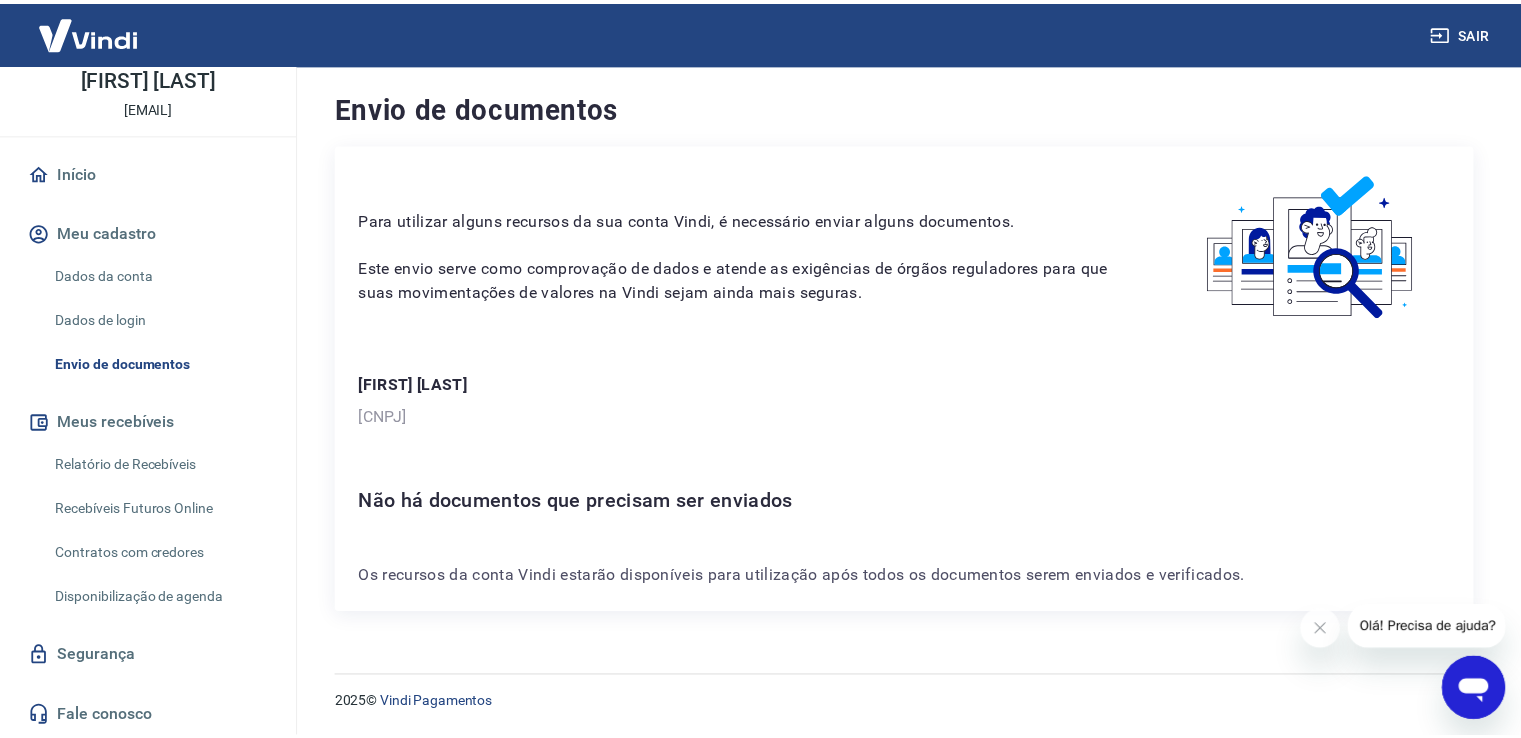 scroll, scrollTop: 0, scrollLeft: 0, axis: both 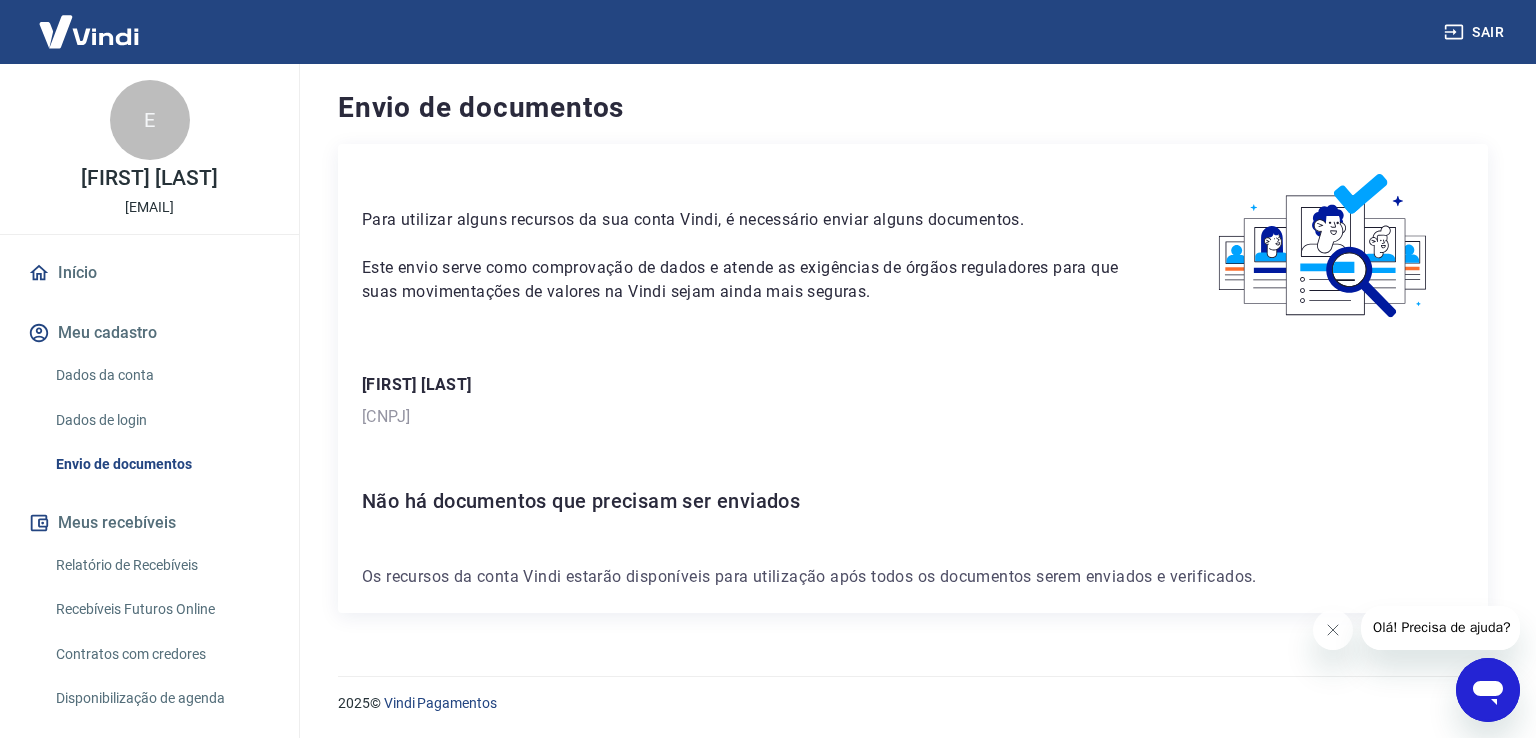 click on "Dados da conta" at bounding box center [161, 375] 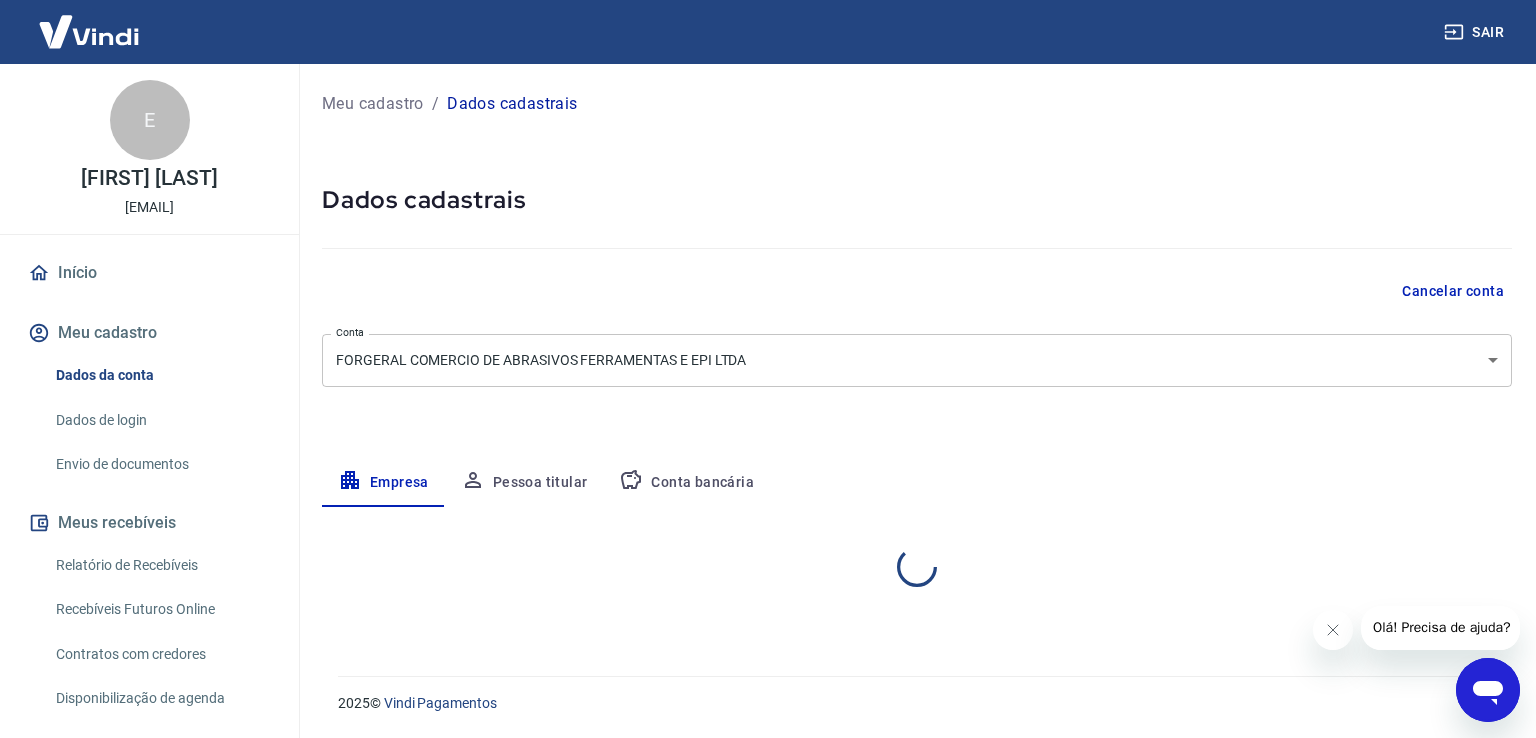 select on "RJ" 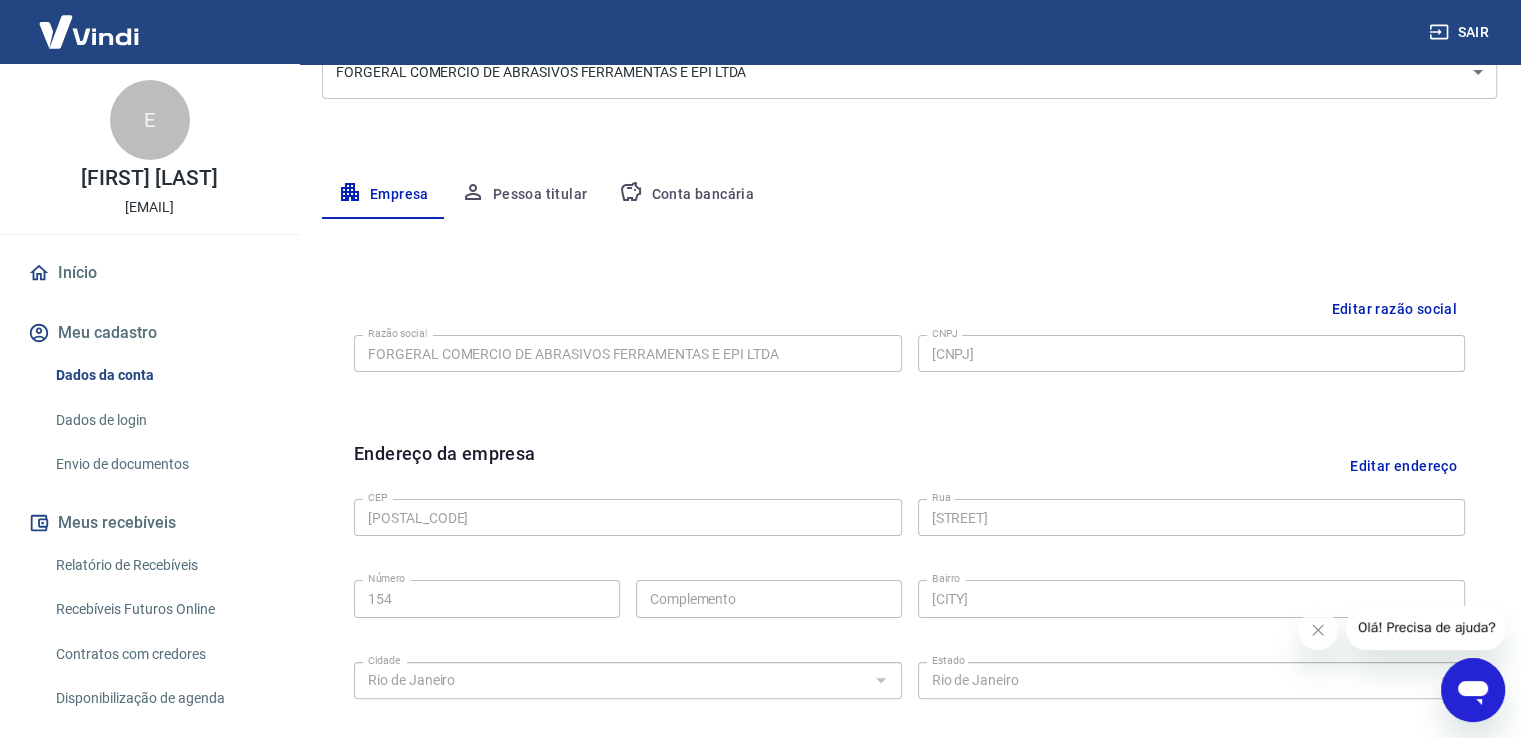 scroll, scrollTop: 300, scrollLeft: 0, axis: vertical 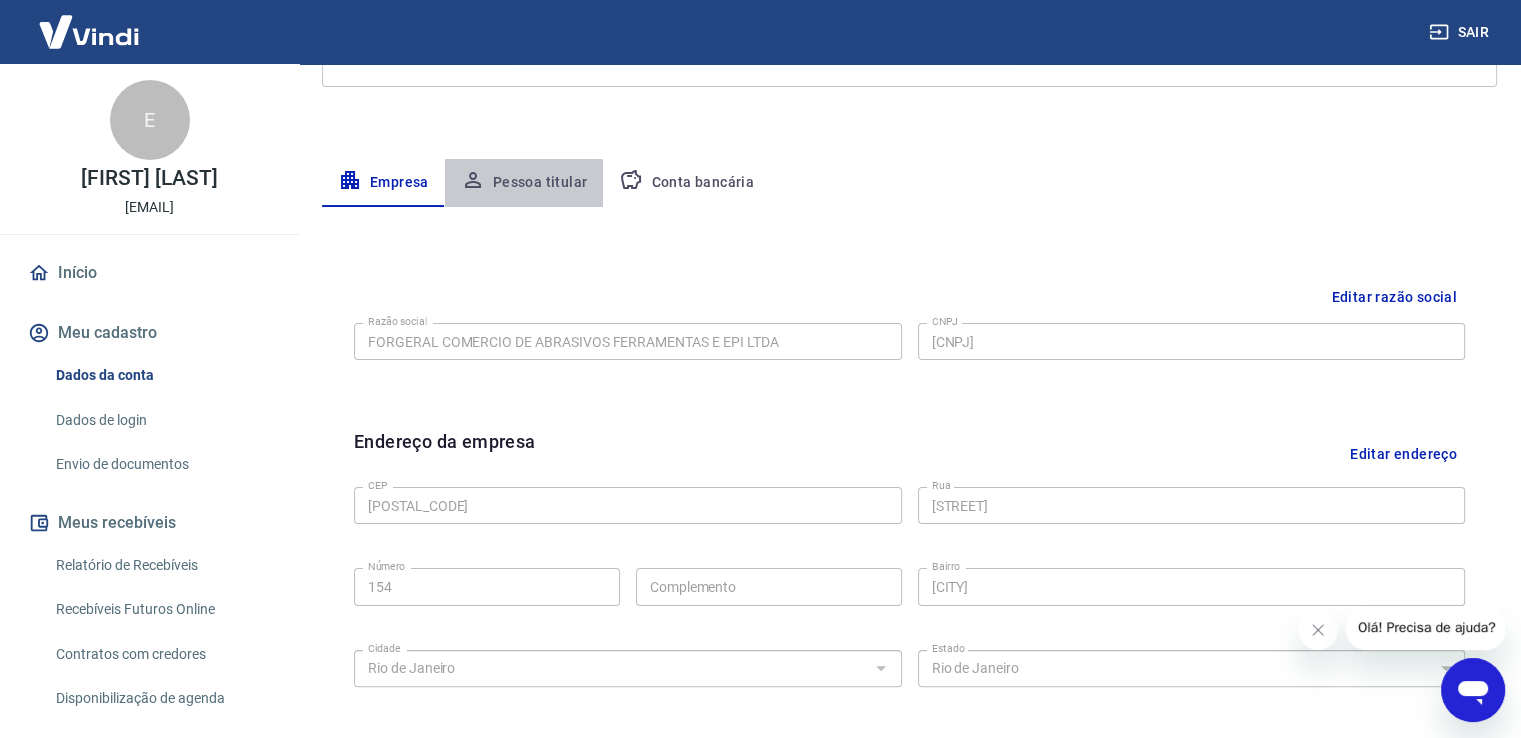 click on "Pessoa titular" at bounding box center [524, 183] 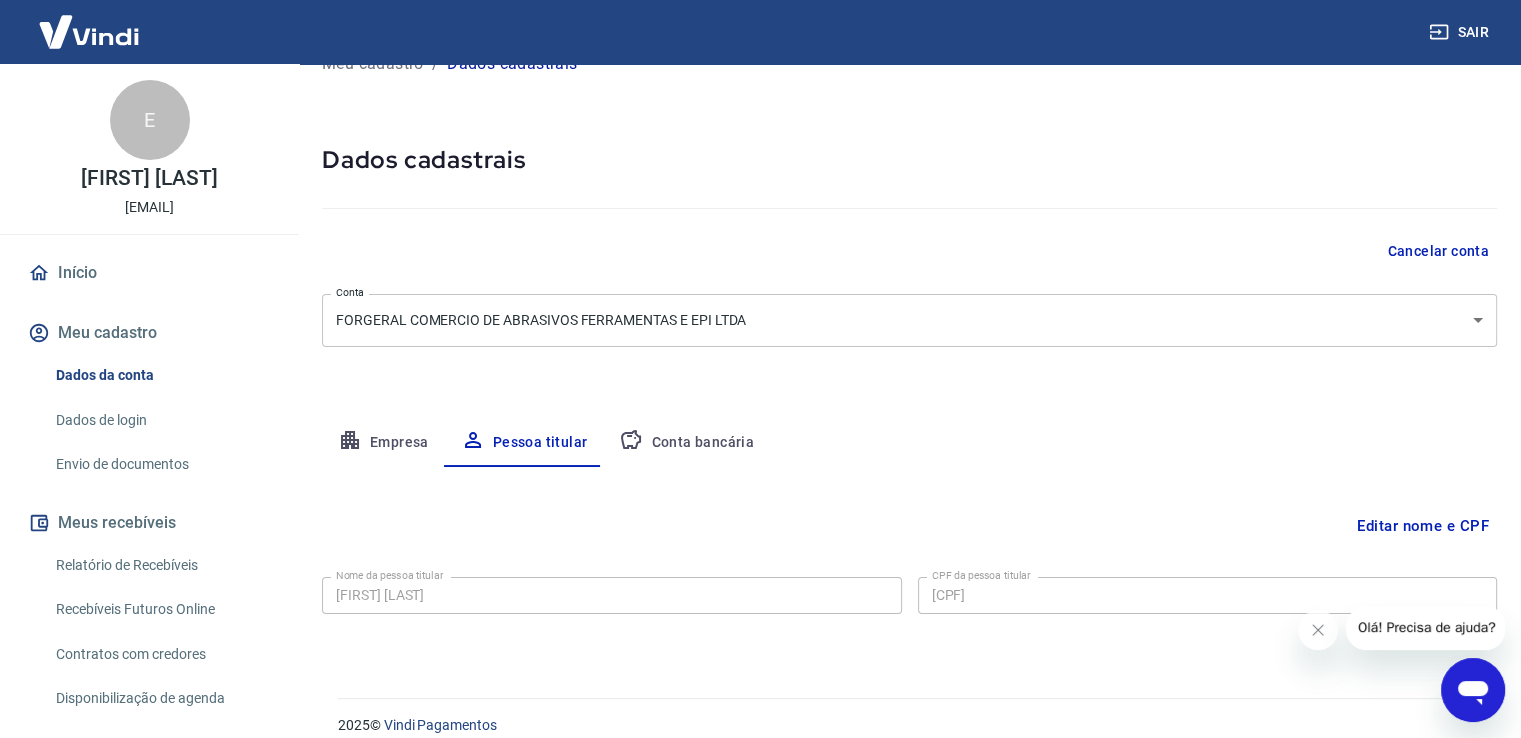 scroll, scrollTop: 61, scrollLeft: 0, axis: vertical 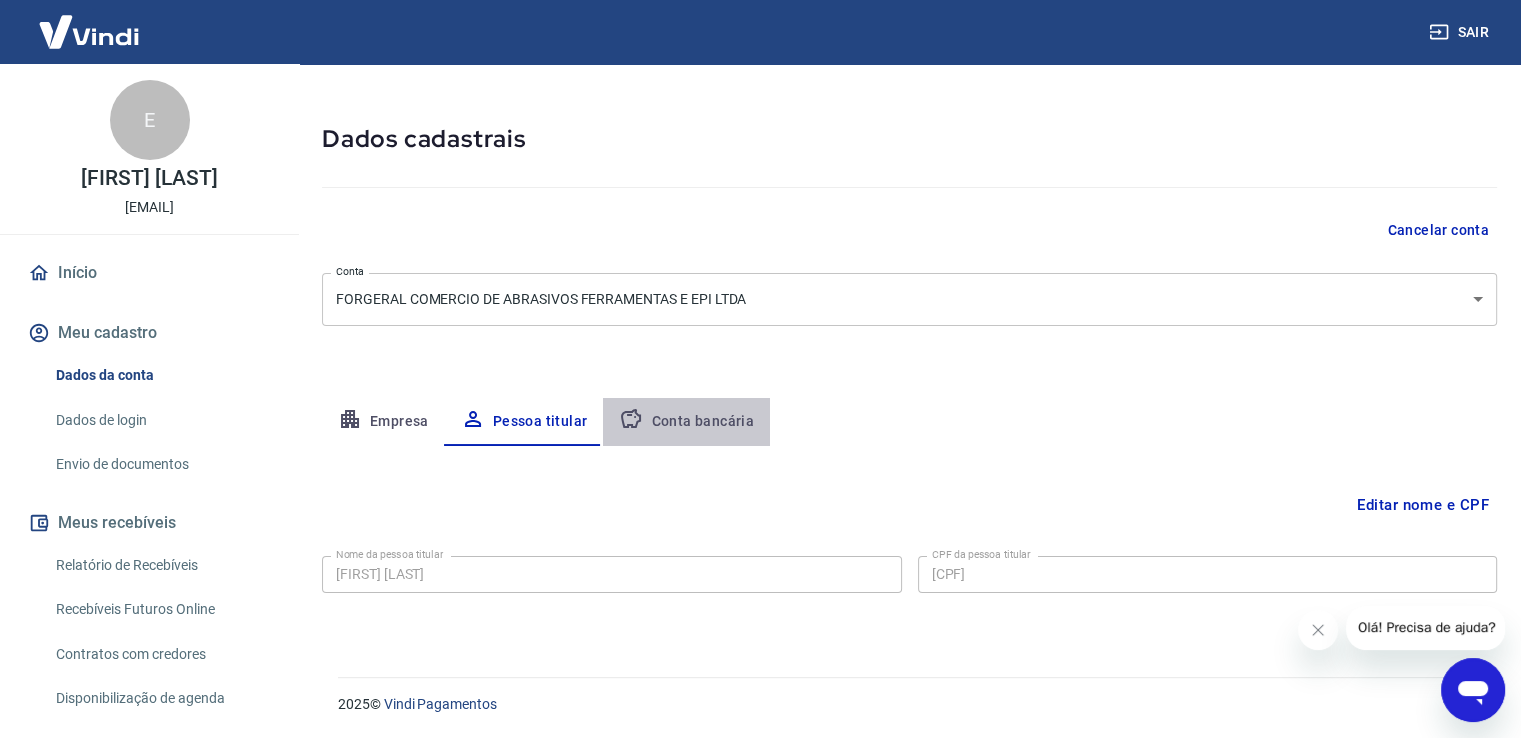 click on "Conta bancária" at bounding box center (686, 422) 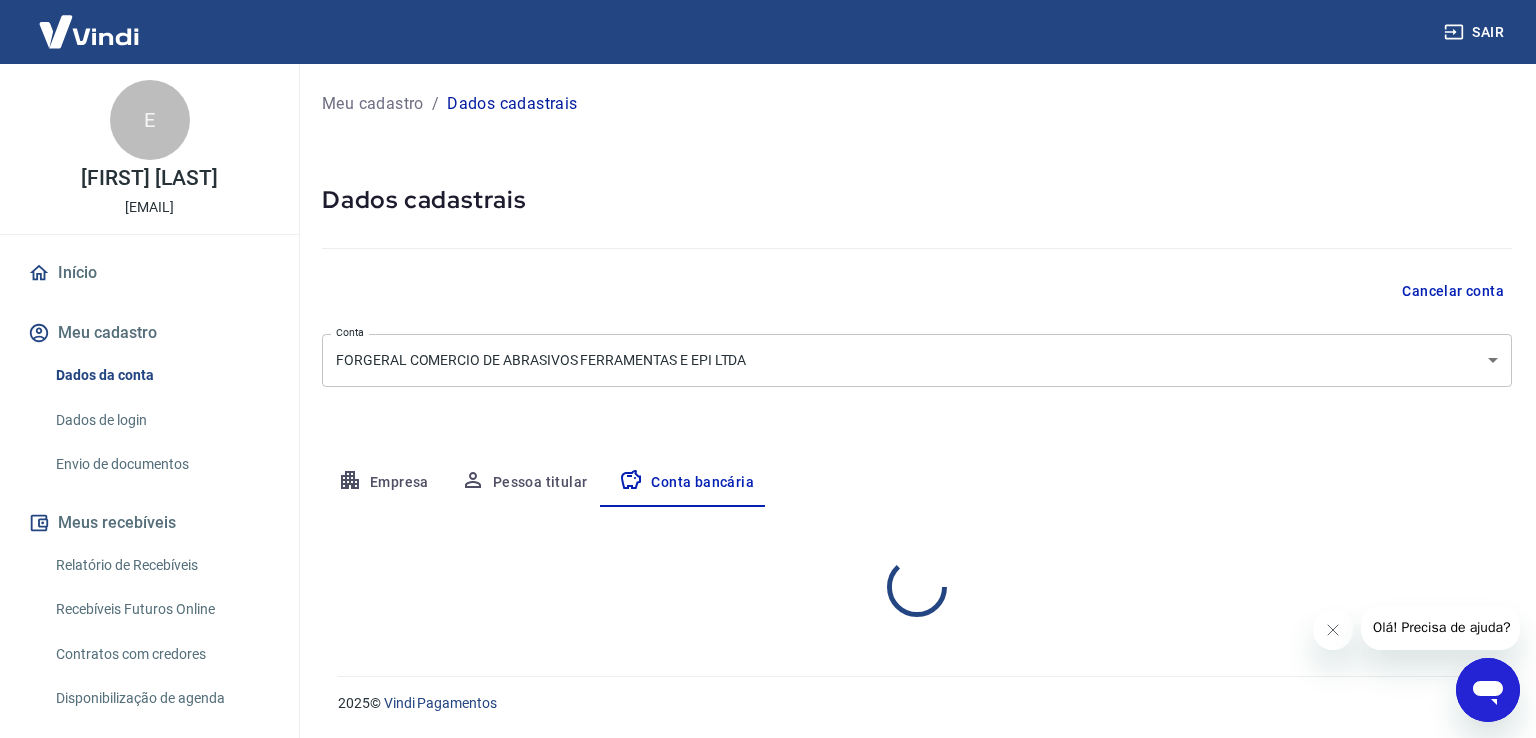 select on "1" 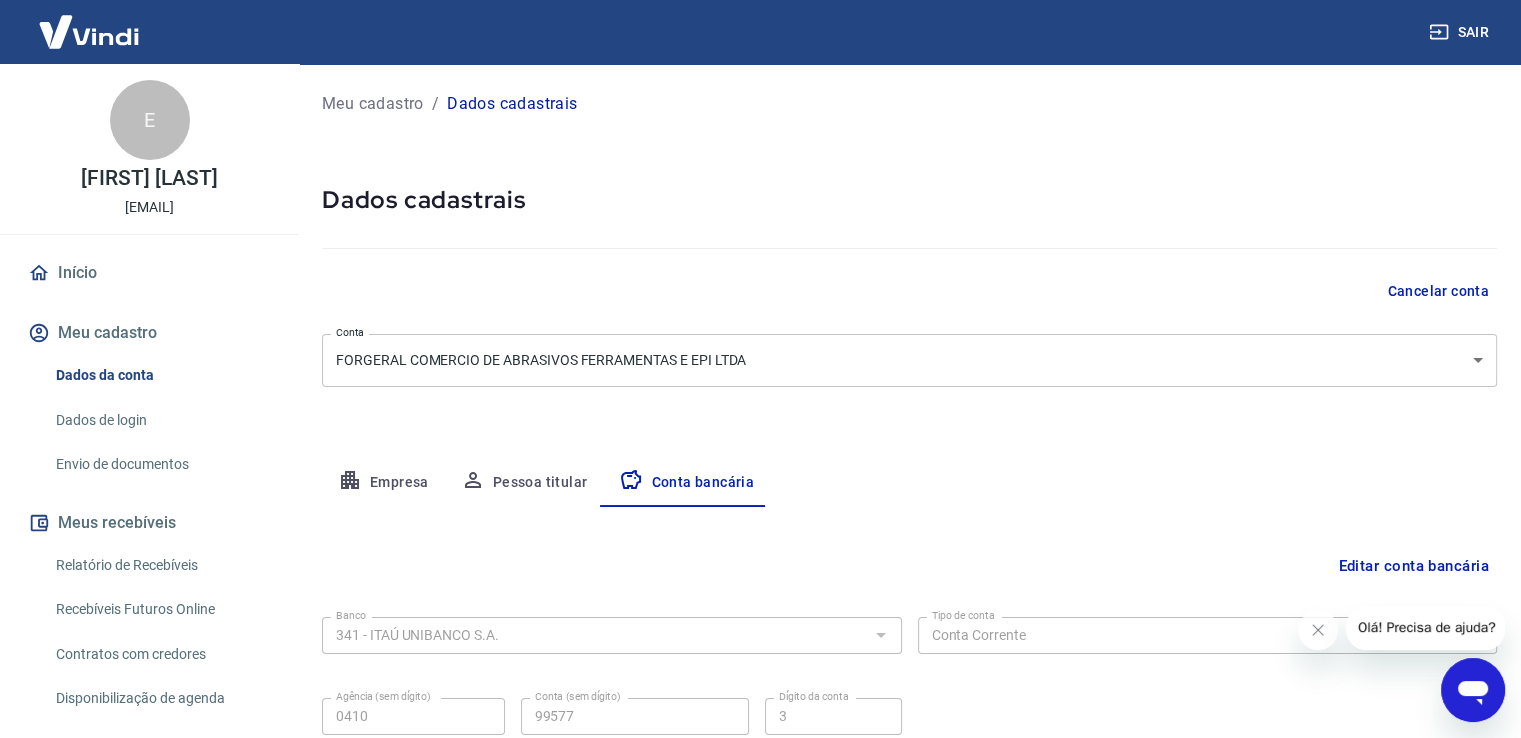 scroll, scrollTop: 172, scrollLeft: 0, axis: vertical 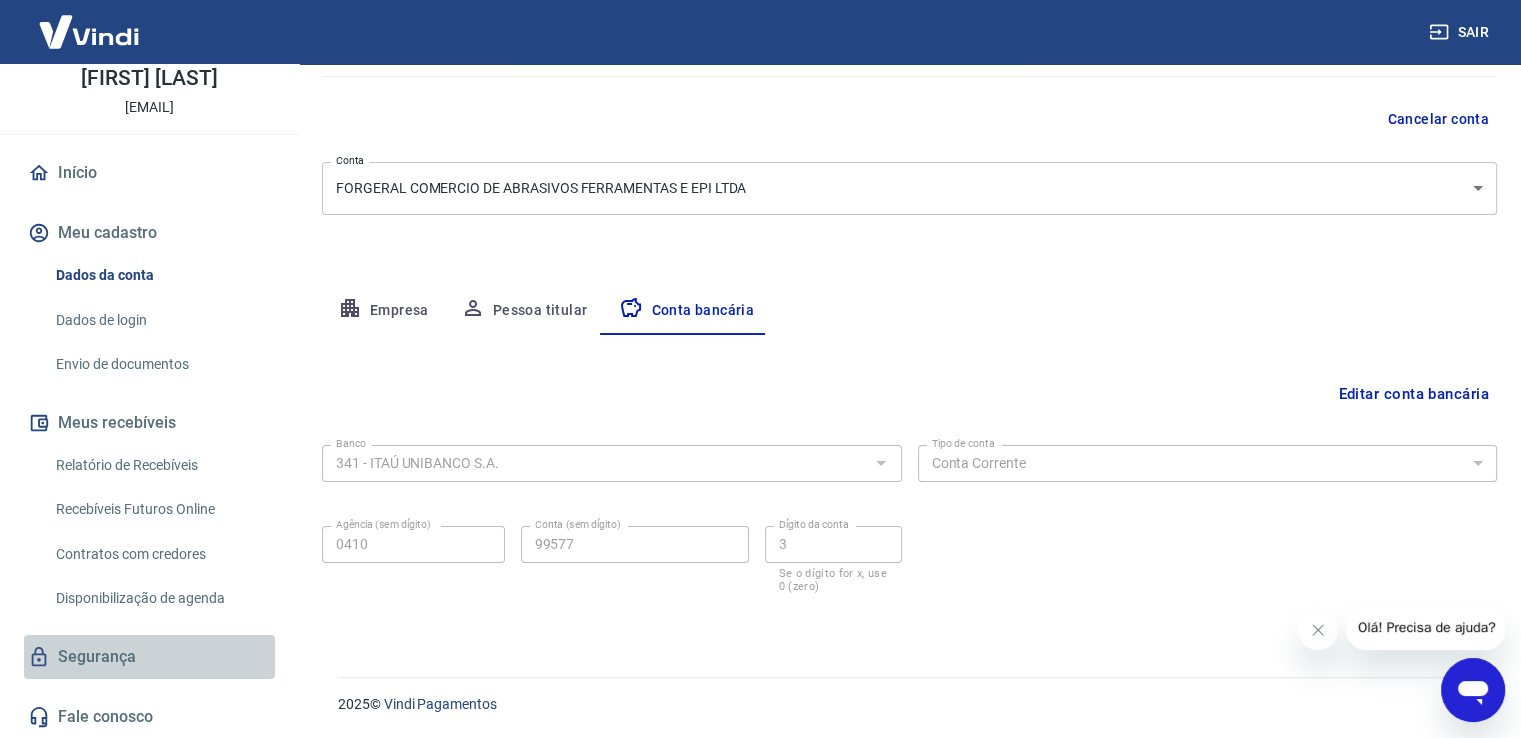click on "Segurança" at bounding box center (149, 657) 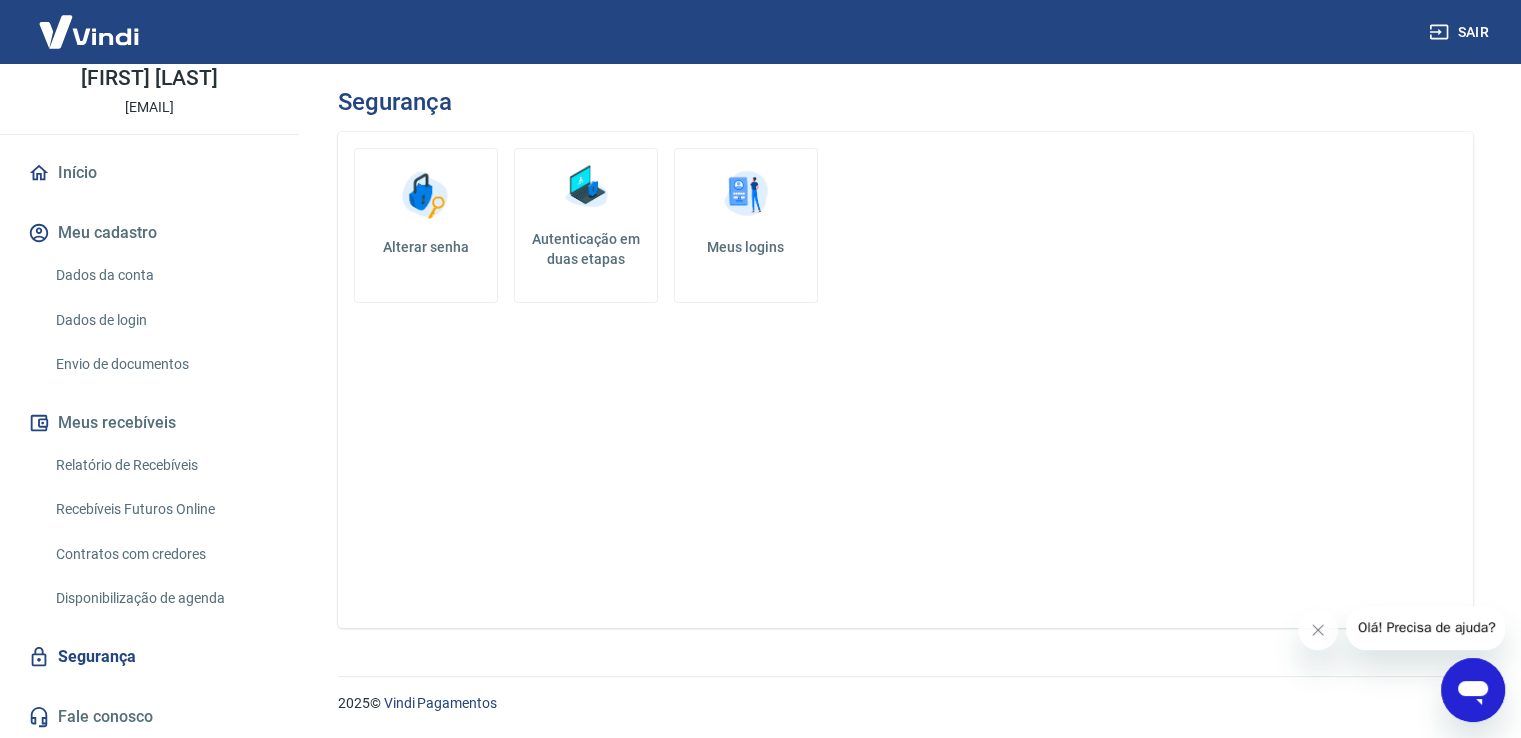 scroll, scrollTop: 0, scrollLeft: 0, axis: both 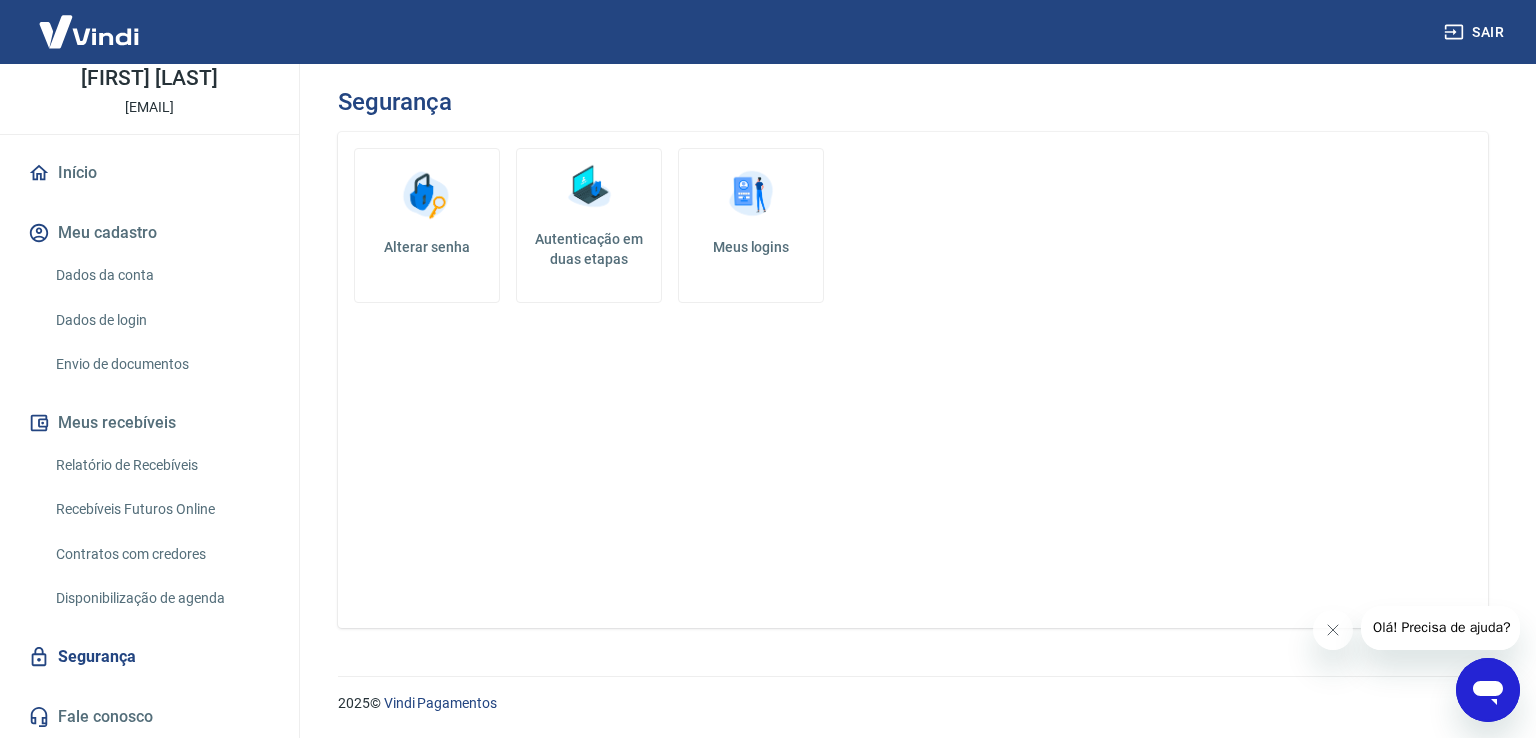 click on "Meus logins" at bounding box center [751, 225] 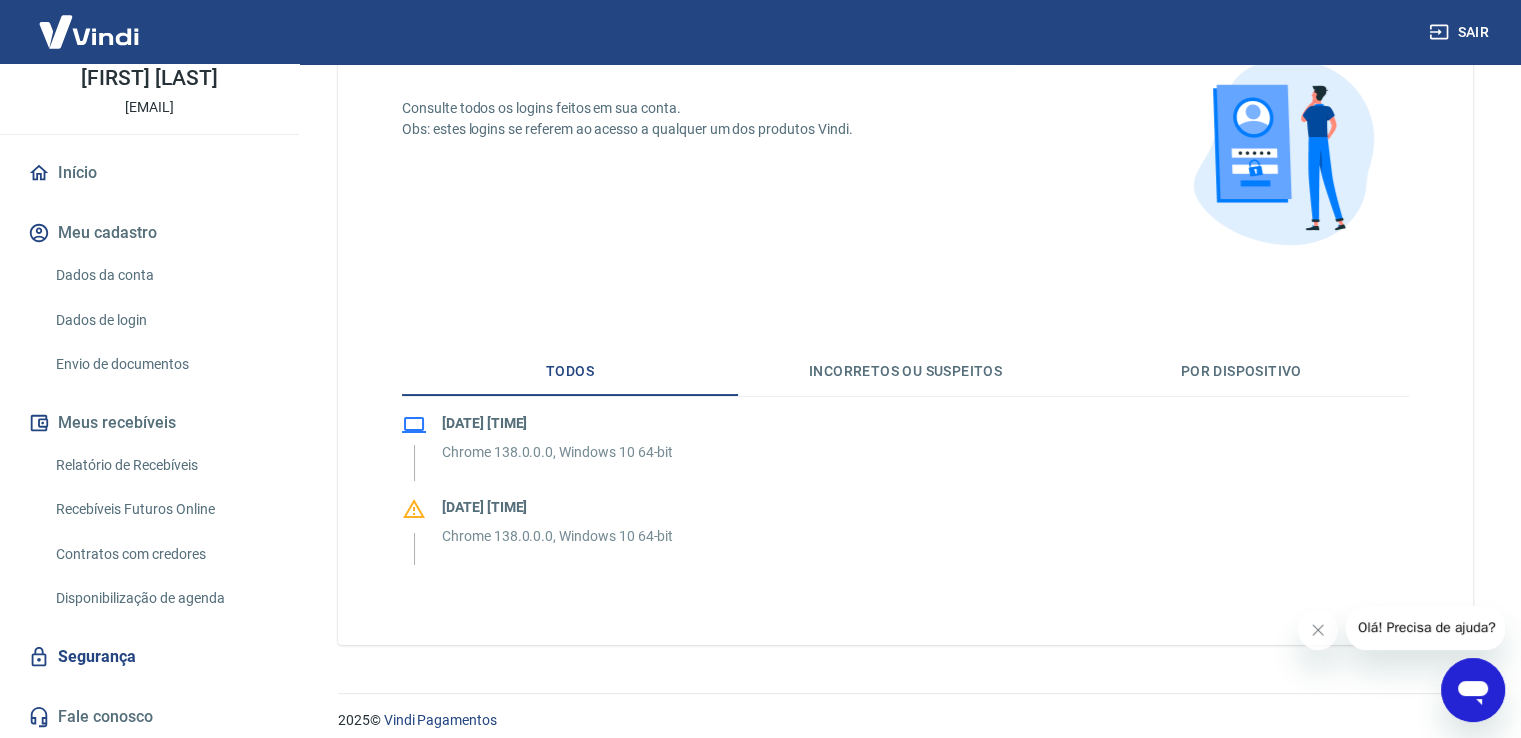 scroll, scrollTop: 179, scrollLeft: 0, axis: vertical 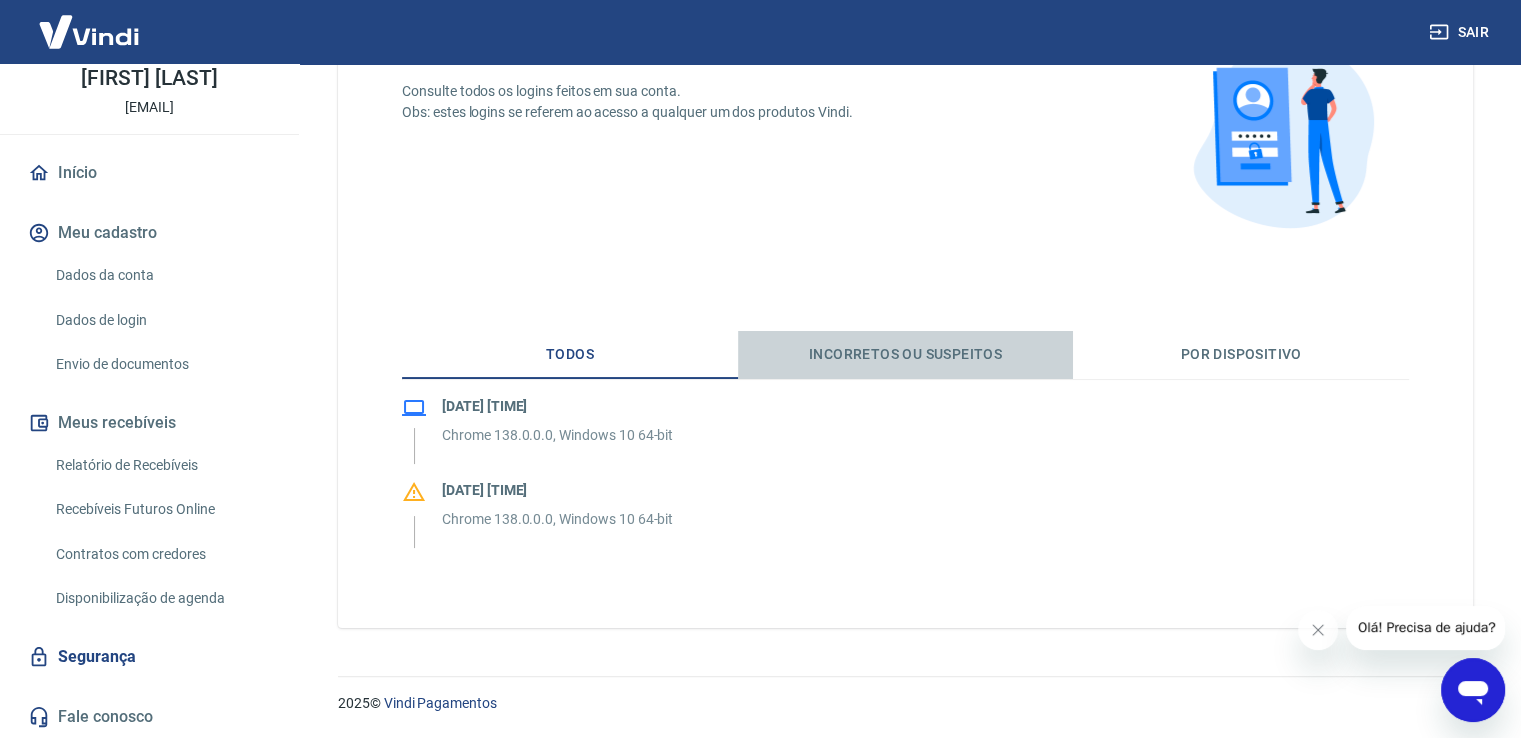 click on "Incorretos ou suspeitos" at bounding box center (906, 355) 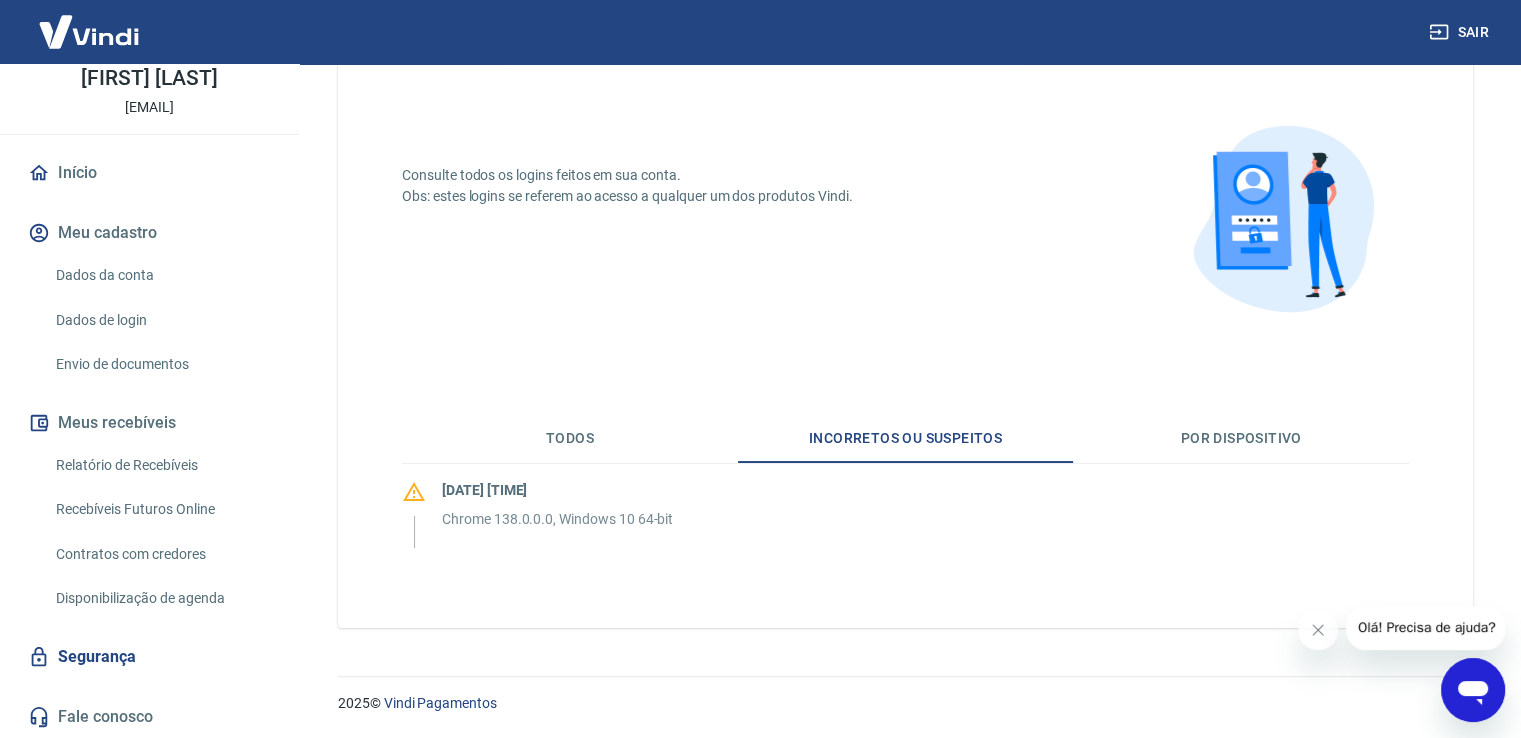 click on "Por dispositivo" at bounding box center [1241, 439] 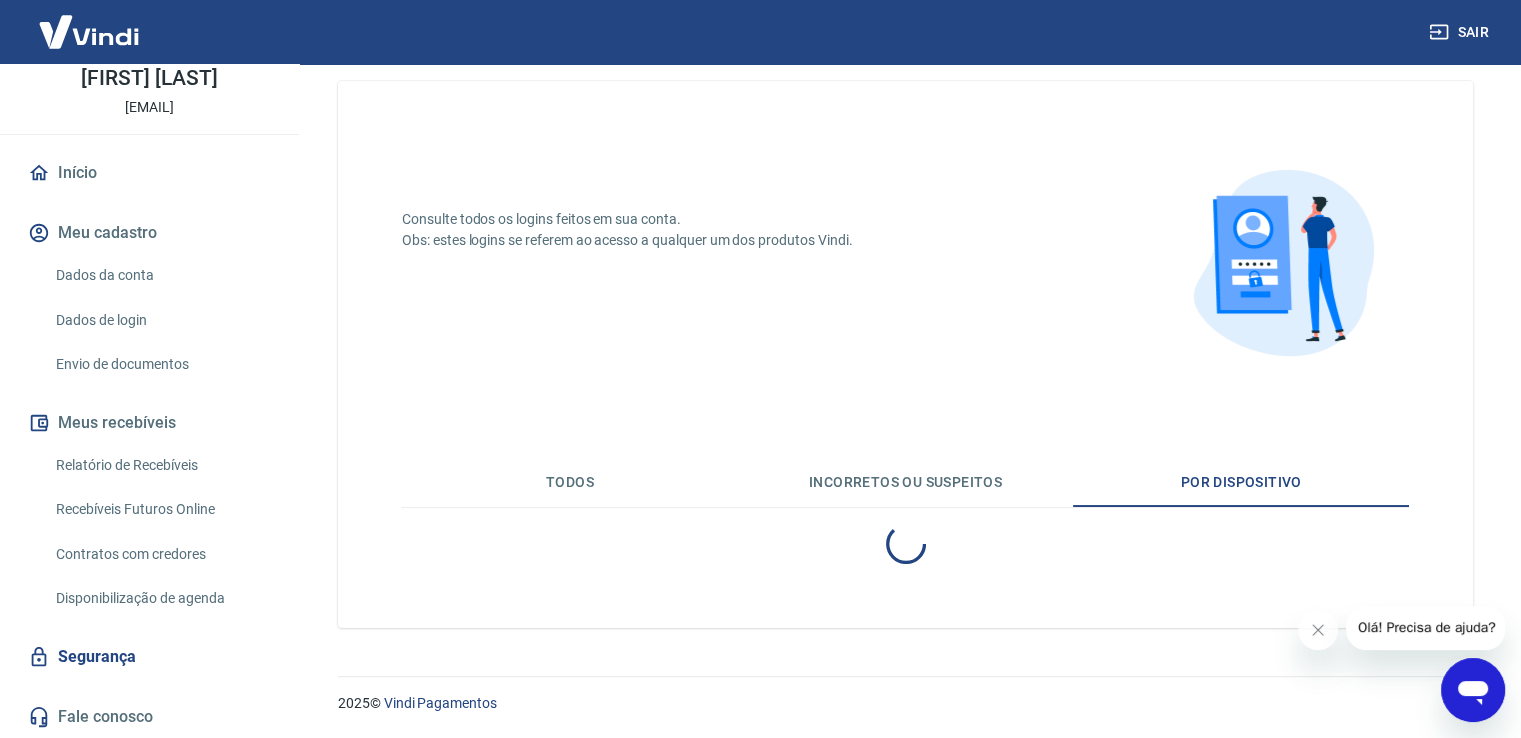 scroll, scrollTop: 67, scrollLeft: 0, axis: vertical 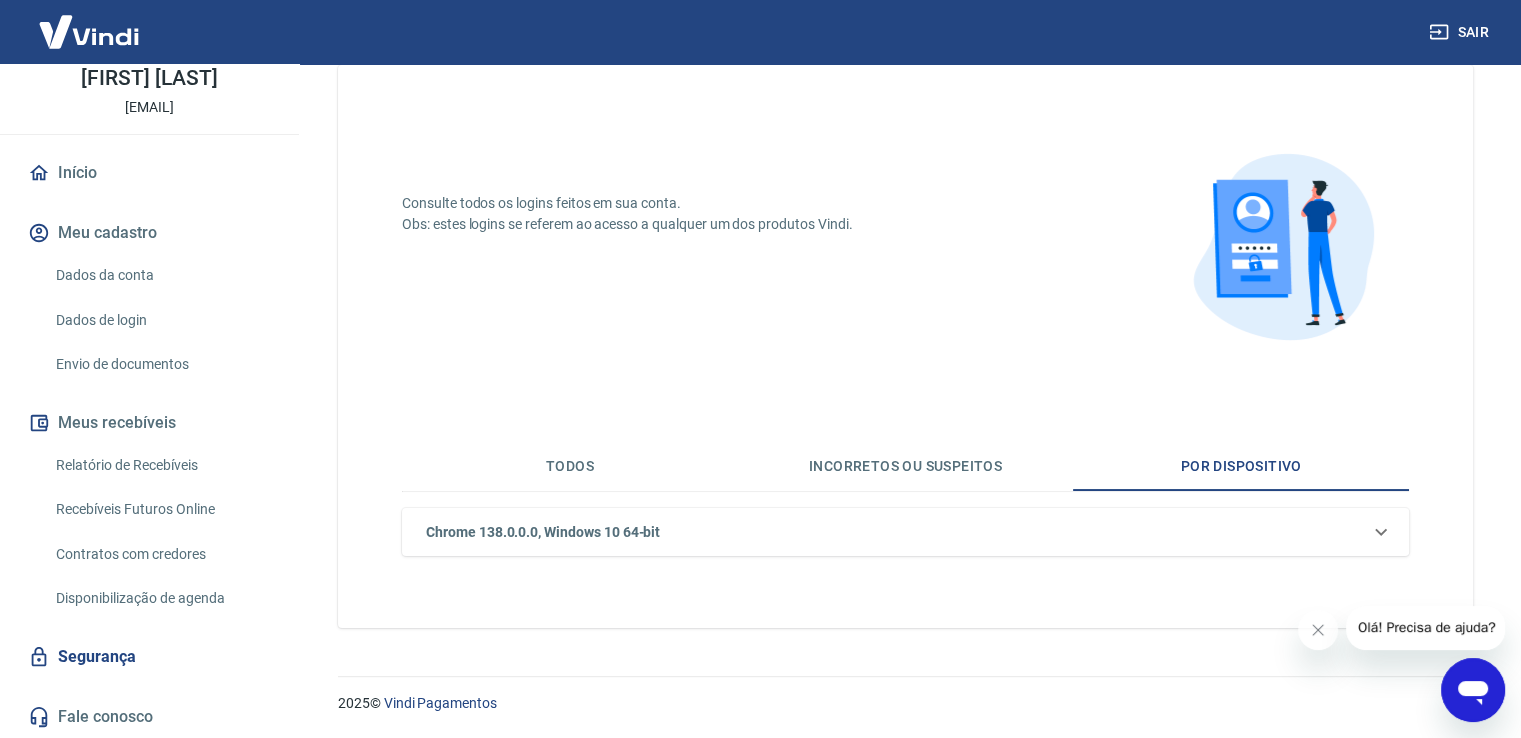 click on "Chrome 138.0.0.0, Windows 10 64-bit" at bounding box center [893, 532] 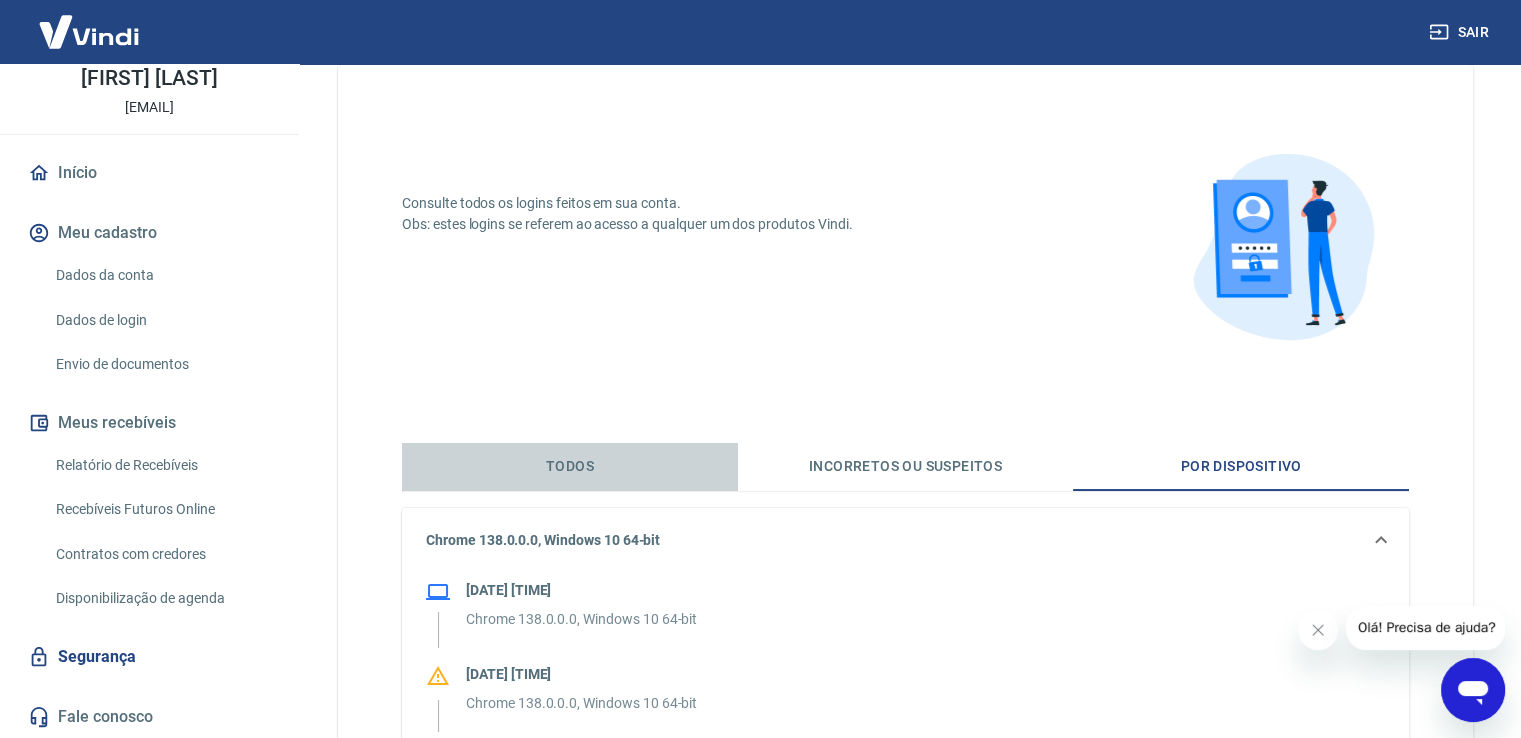 click on "Todos" at bounding box center [570, 467] 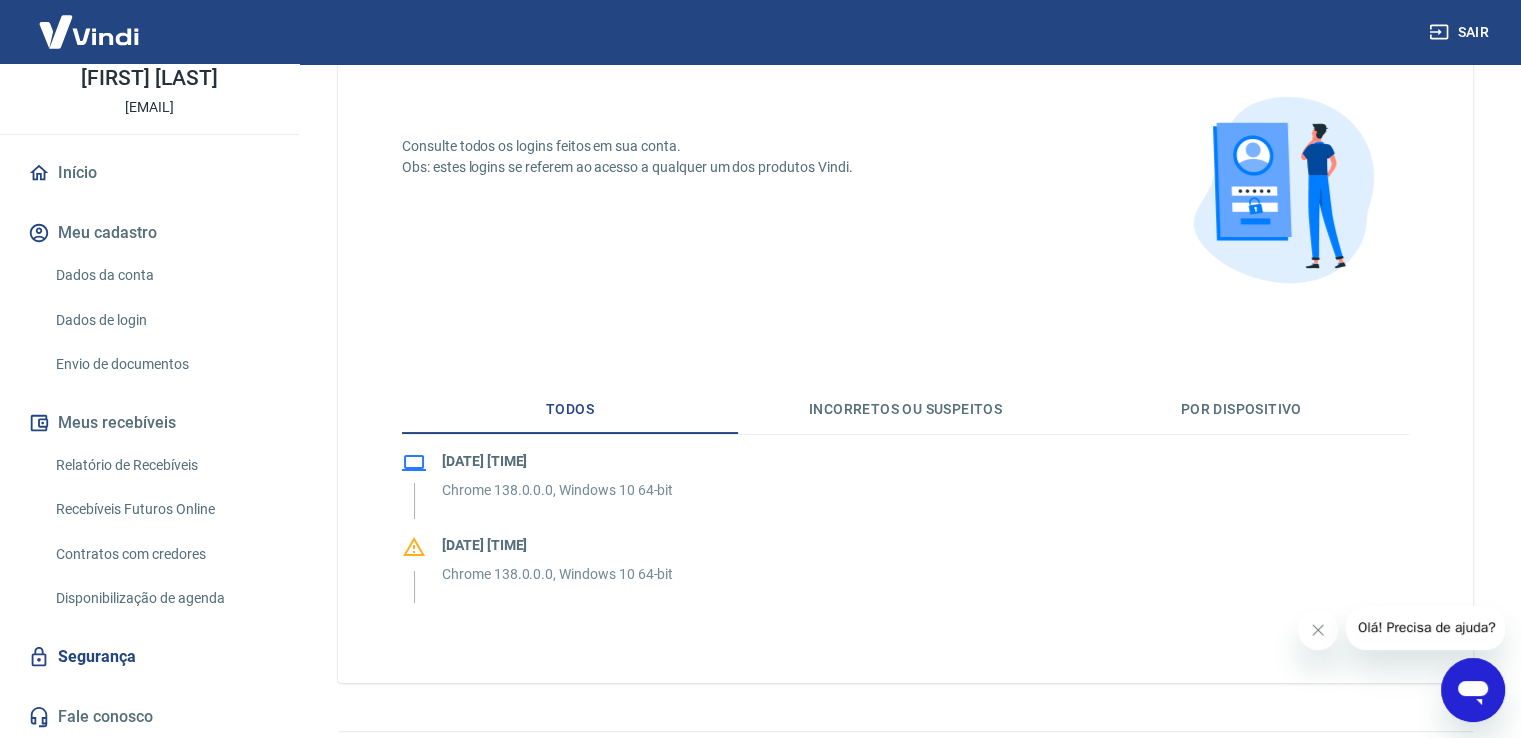 scroll, scrollTop: 179, scrollLeft: 0, axis: vertical 